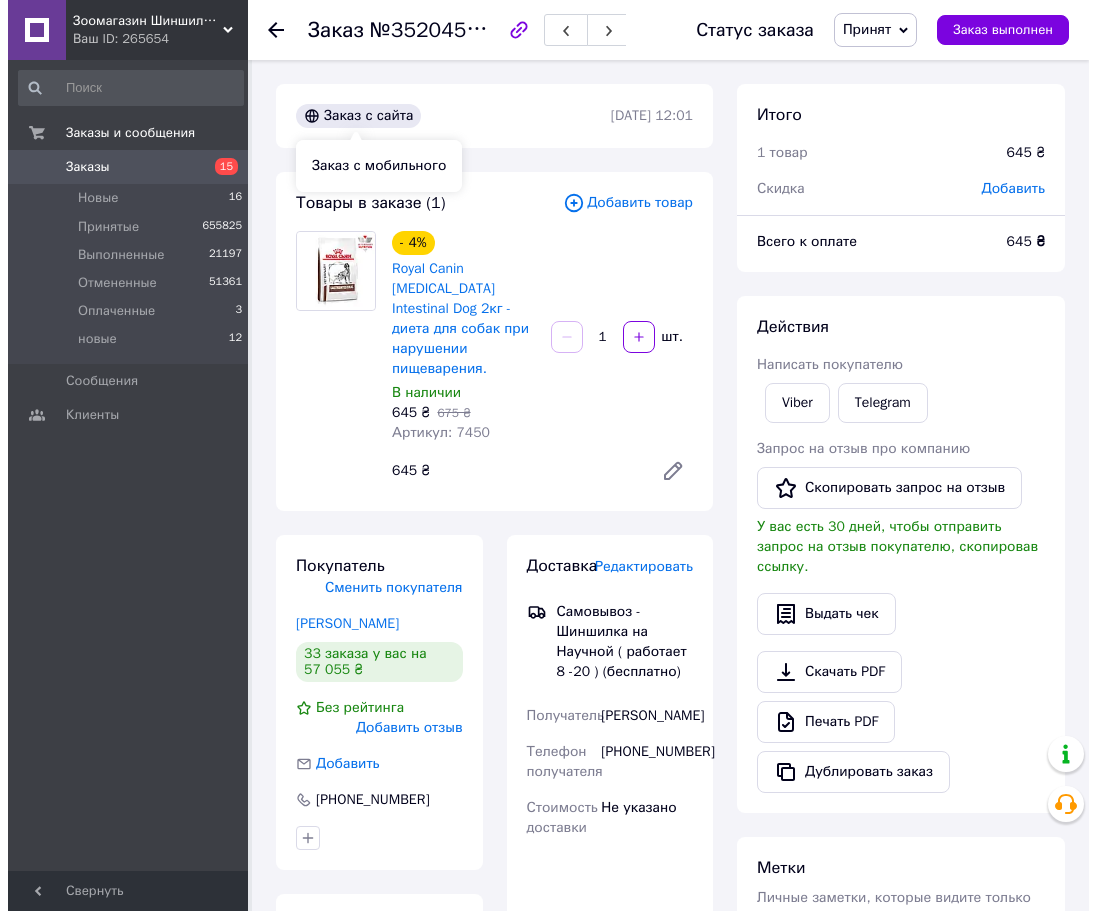 scroll, scrollTop: 0, scrollLeft: 0, axis: both 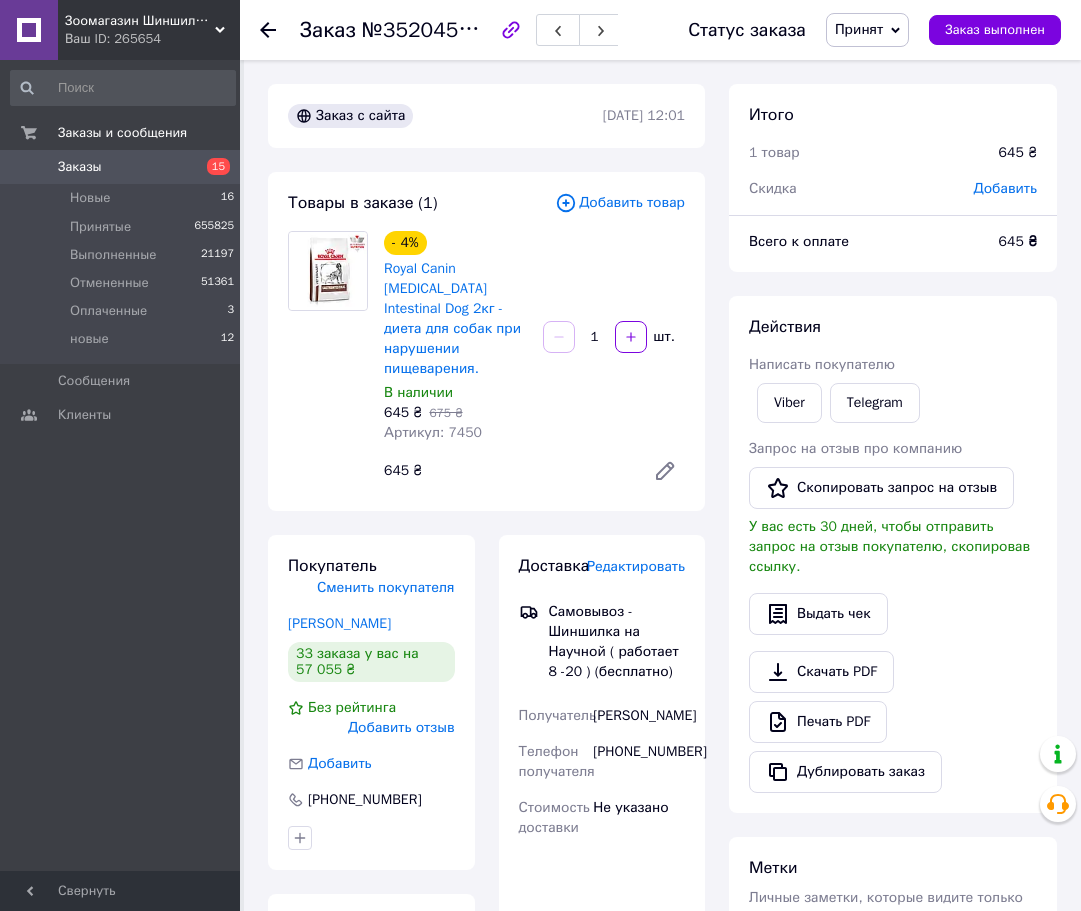 click 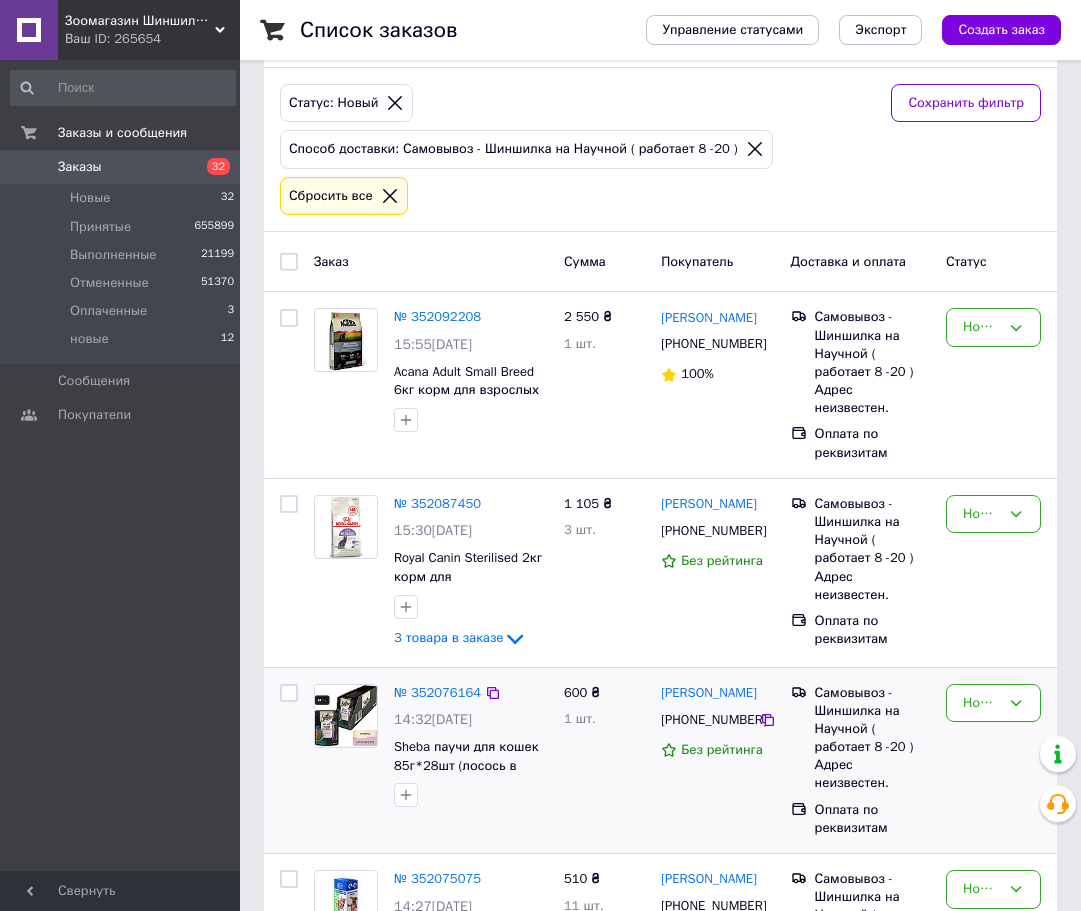 scroll, scrollTop: 0, scrollLeft: 0, axis: both 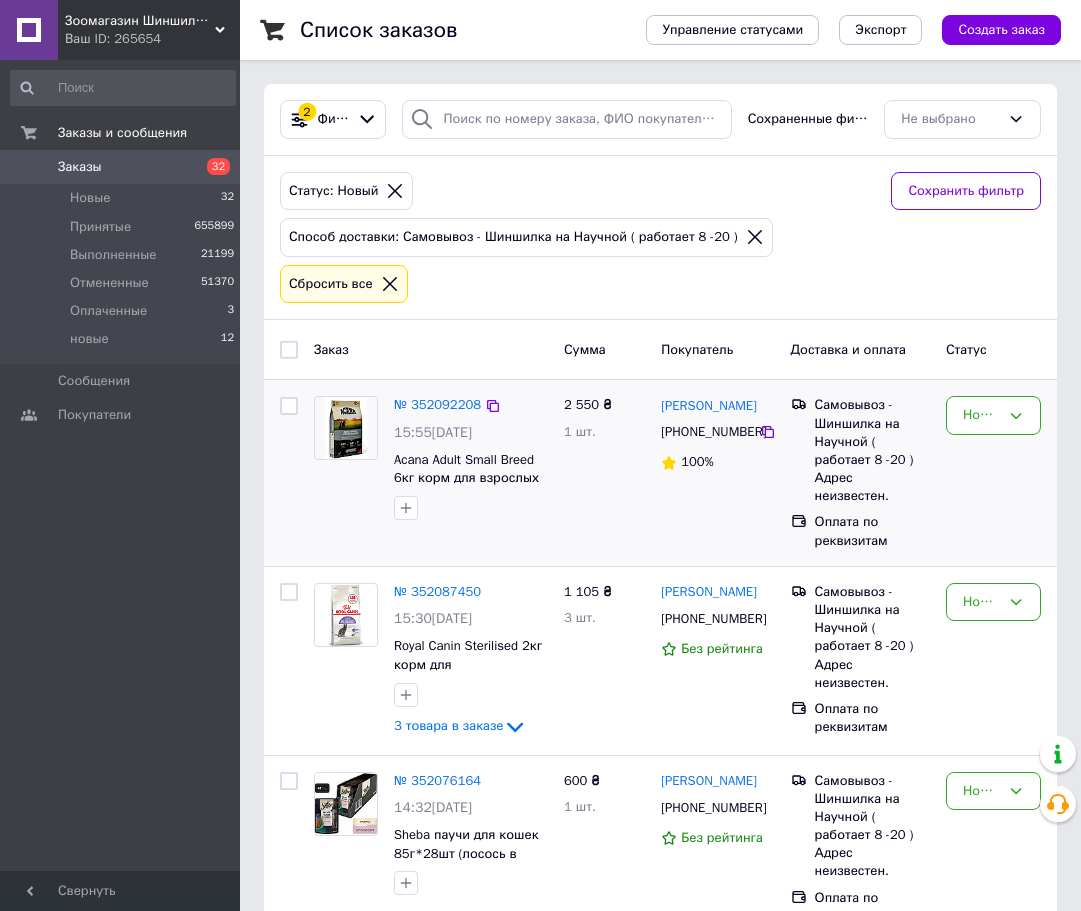 click on "№ 352092208 15:55, 10.07.2025 Acana Adult Small Breed 6кг  корм для взрослых собак мелких пород" at bounding box center (431, 473) 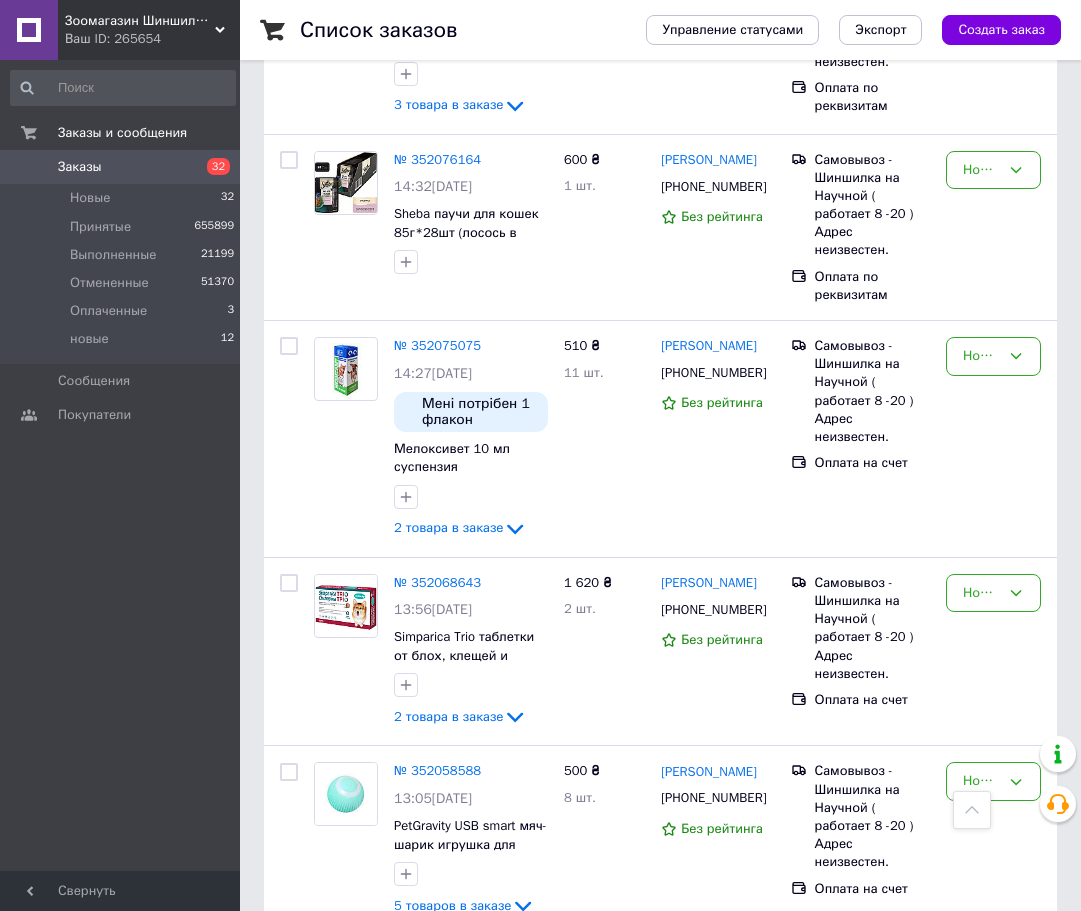 scroll, scrollTop: 632, scrollLeft: 0, axis: vertical 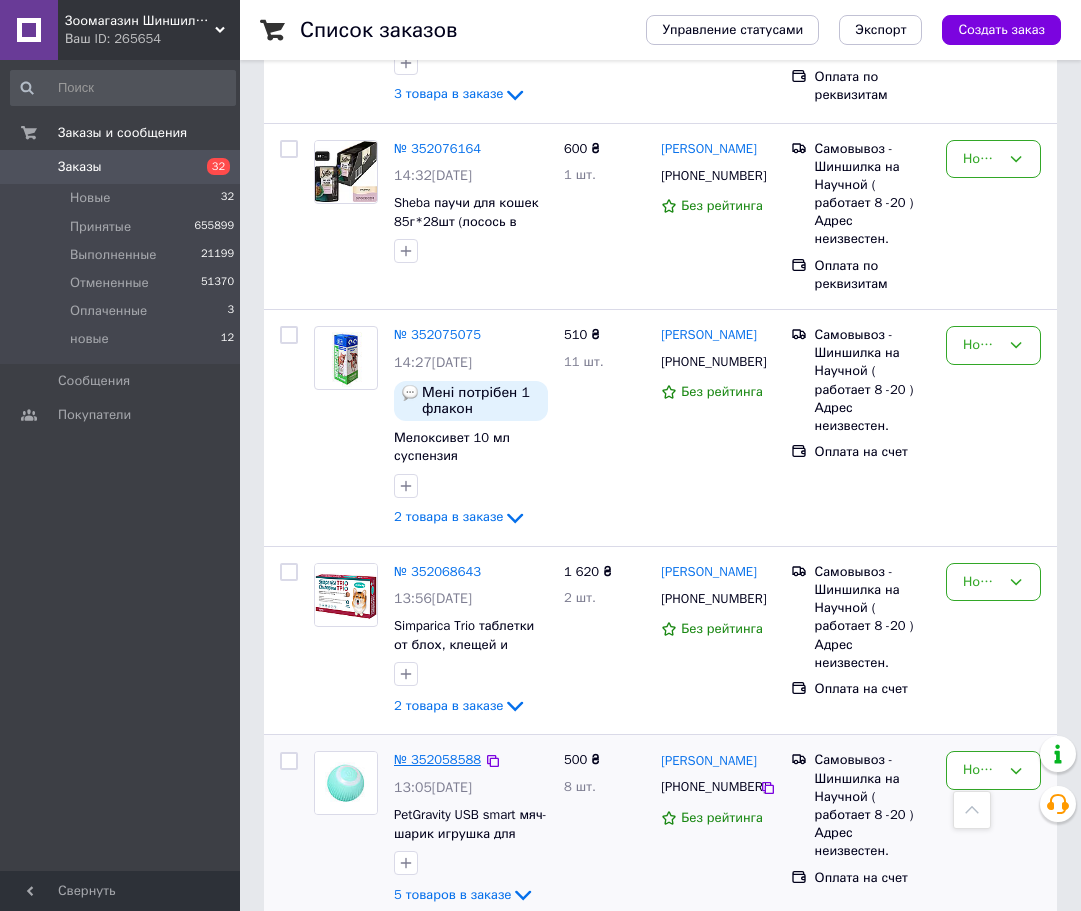click on "№ 352058588" at bounding box center (437, 759) 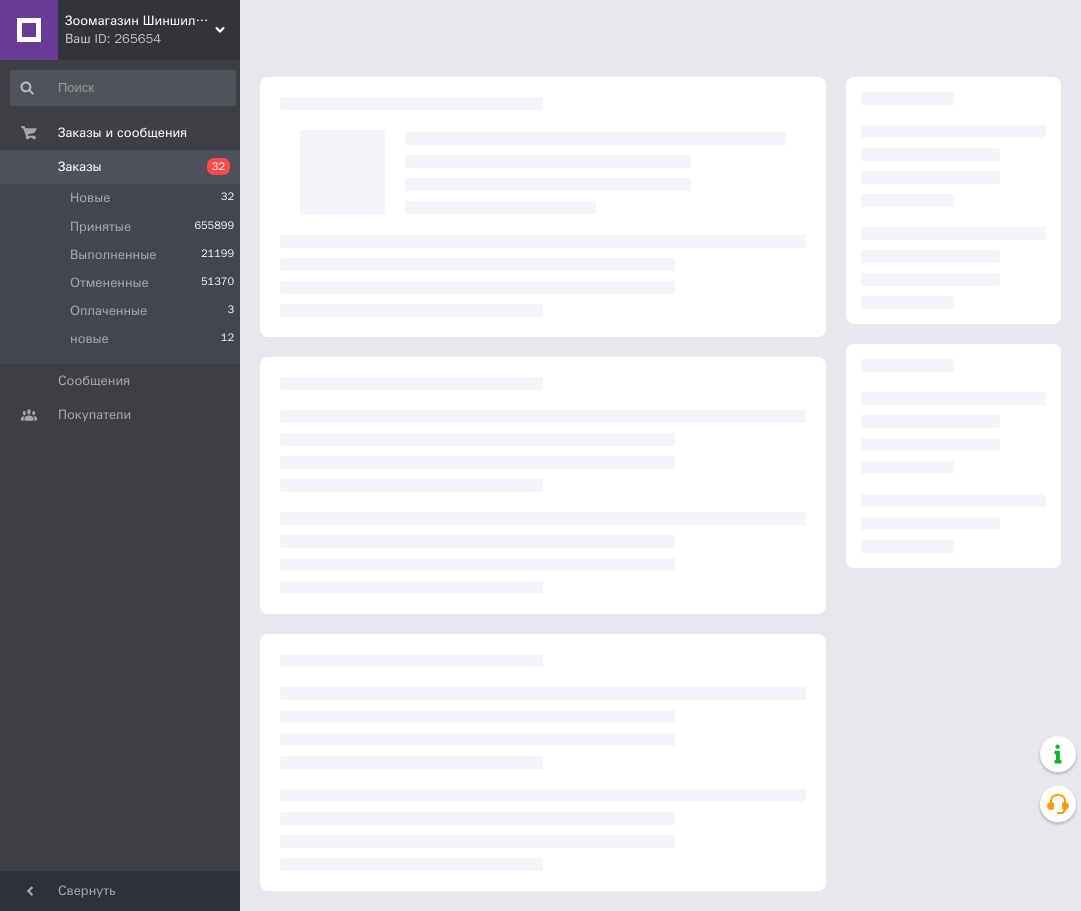 scroll, scrollTop: 0, scrollLeft: 0, axis: both 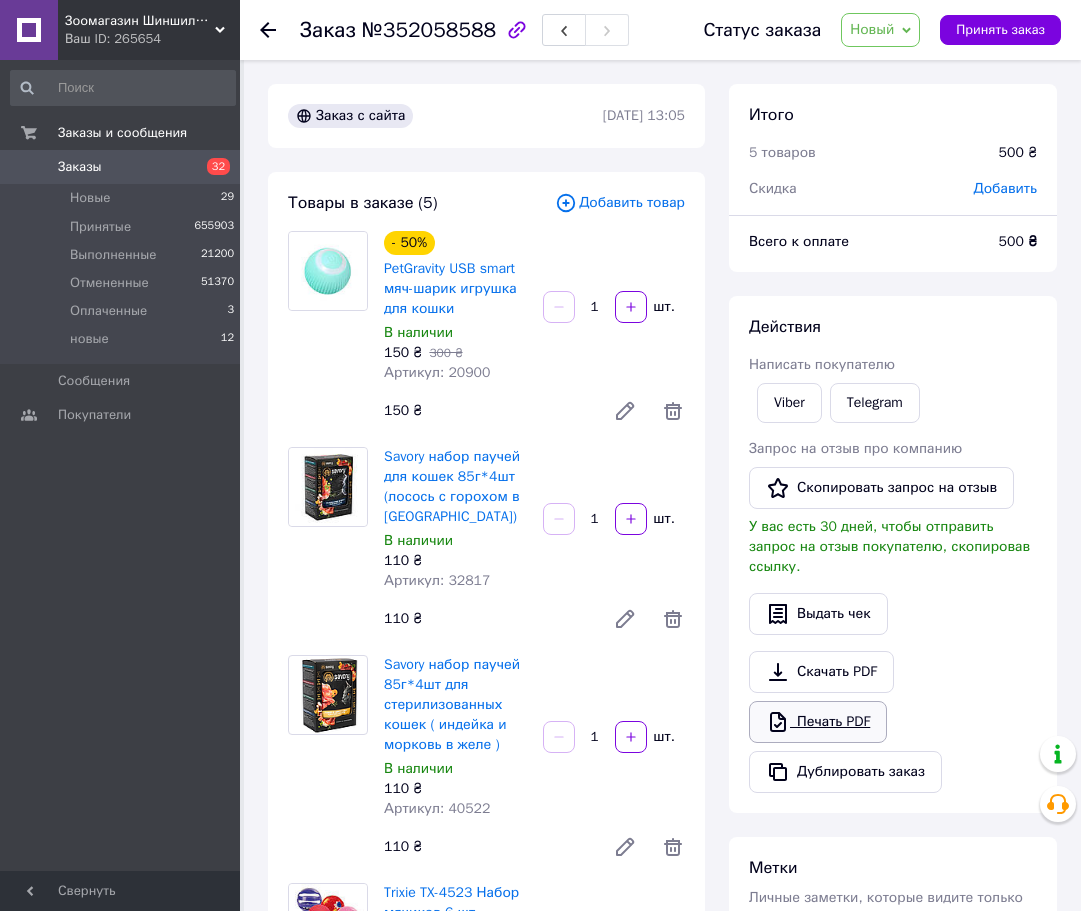 click on "Печать PDF" at bounding box center (818, 722) 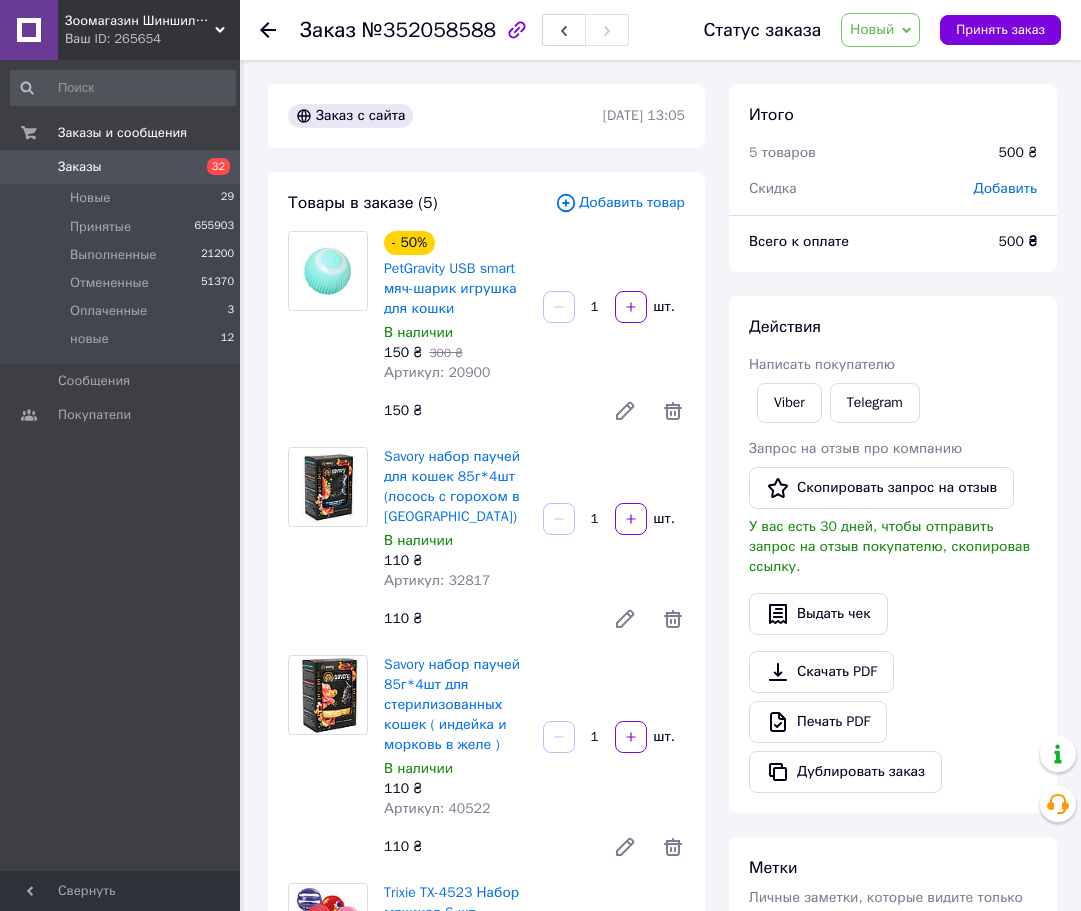 click on "Новый" at bounding box center (880, 30) 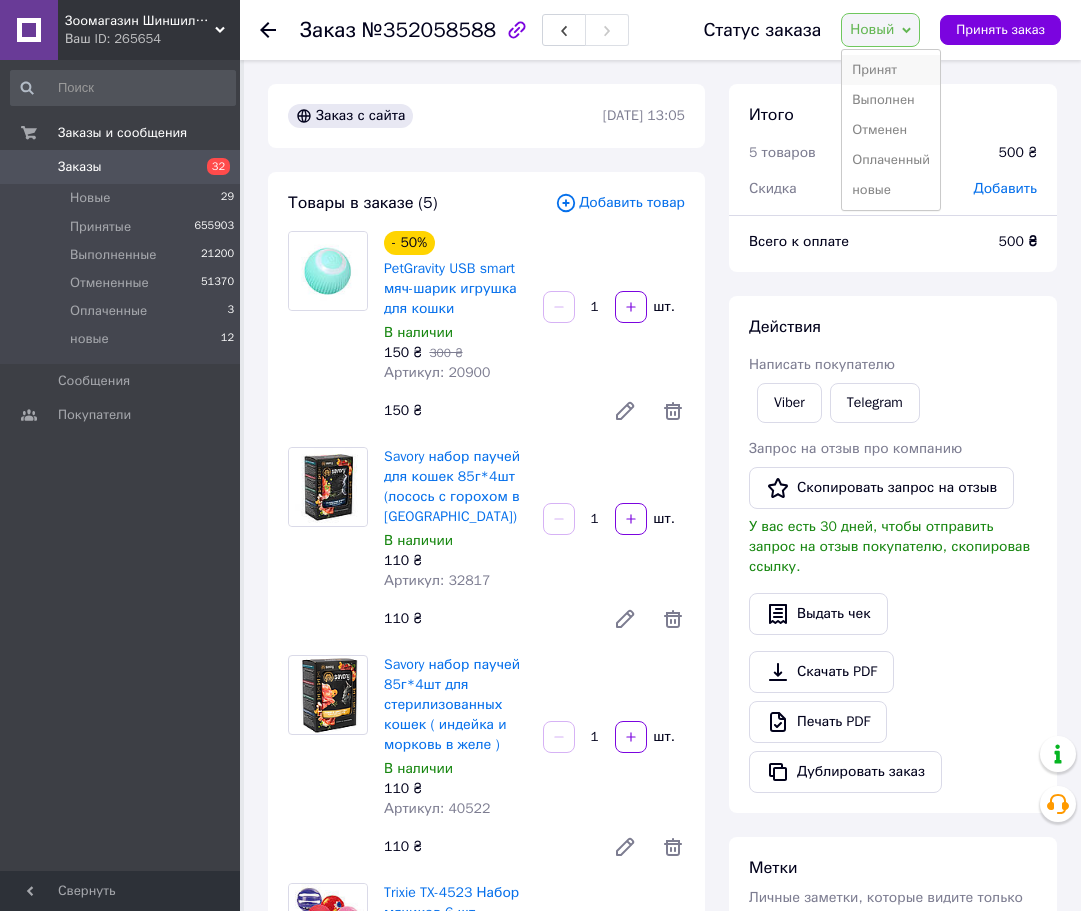 click on "Принят" at bounding box center (891, 70) 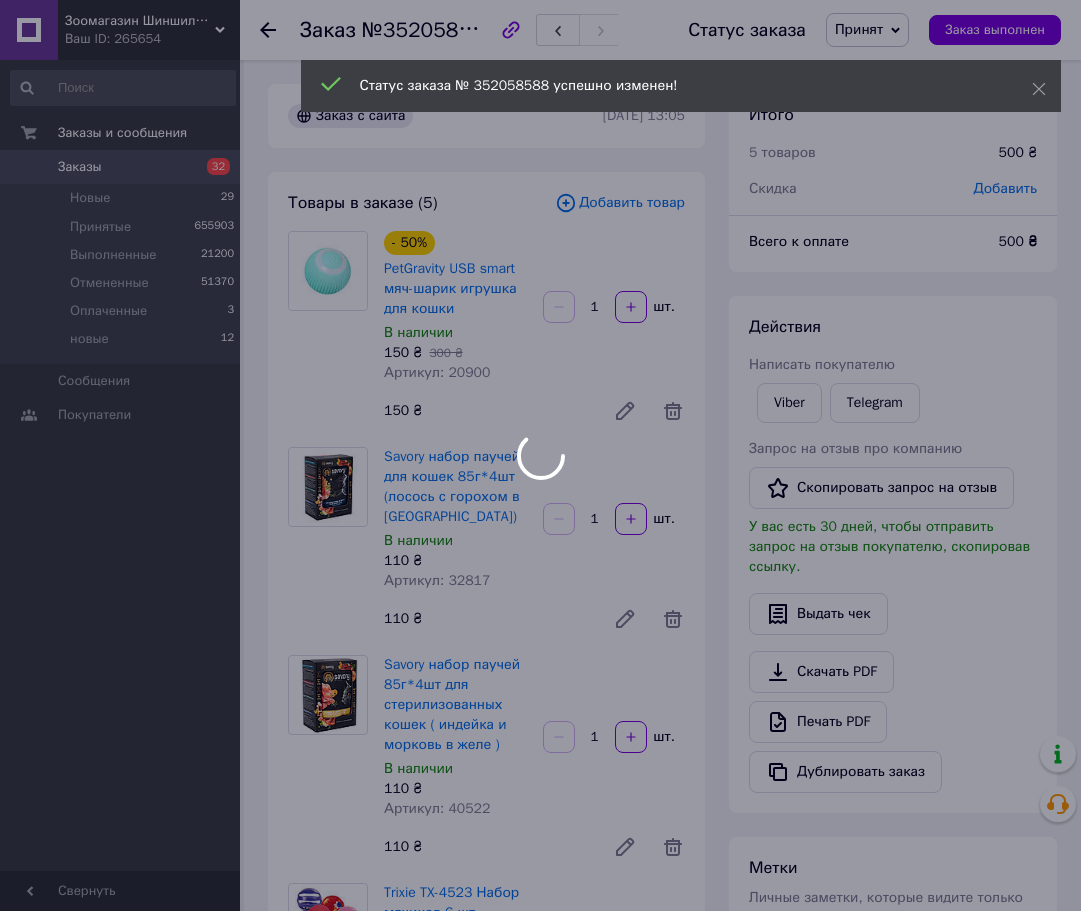 click at bounding box center (540, 455) 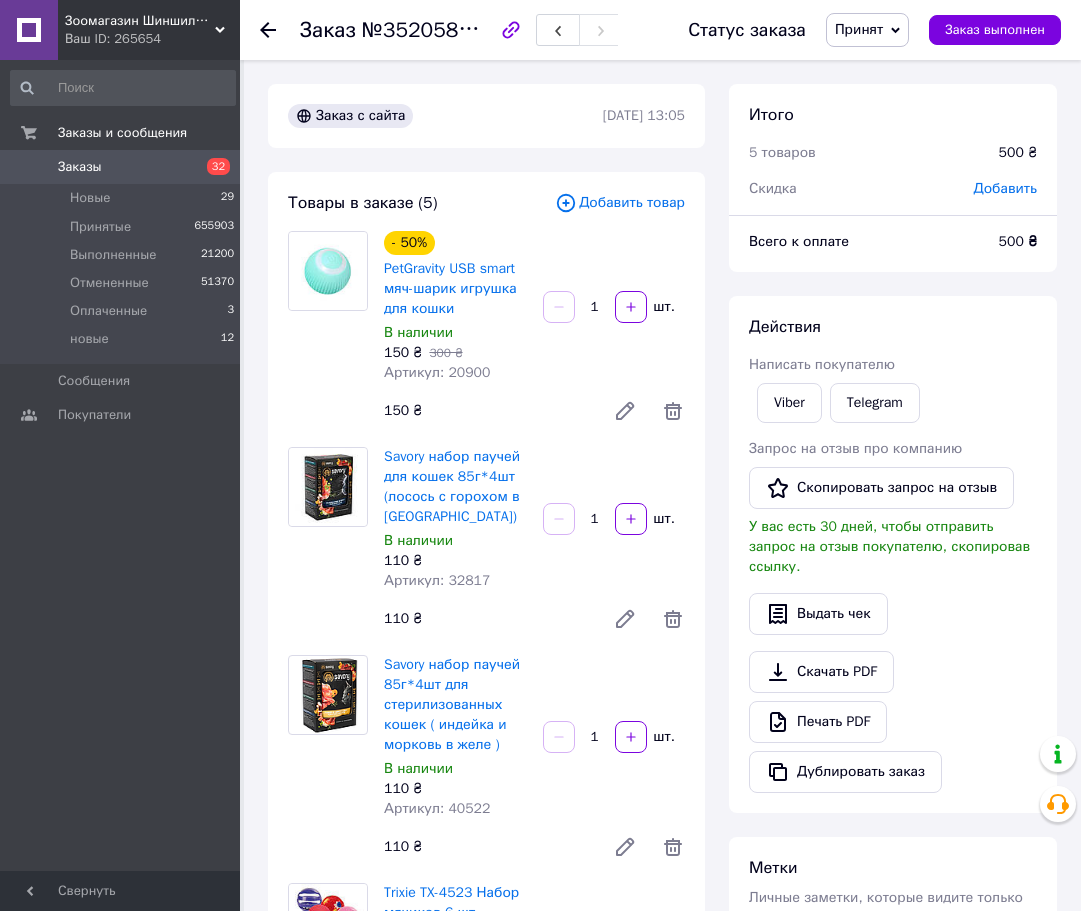 click 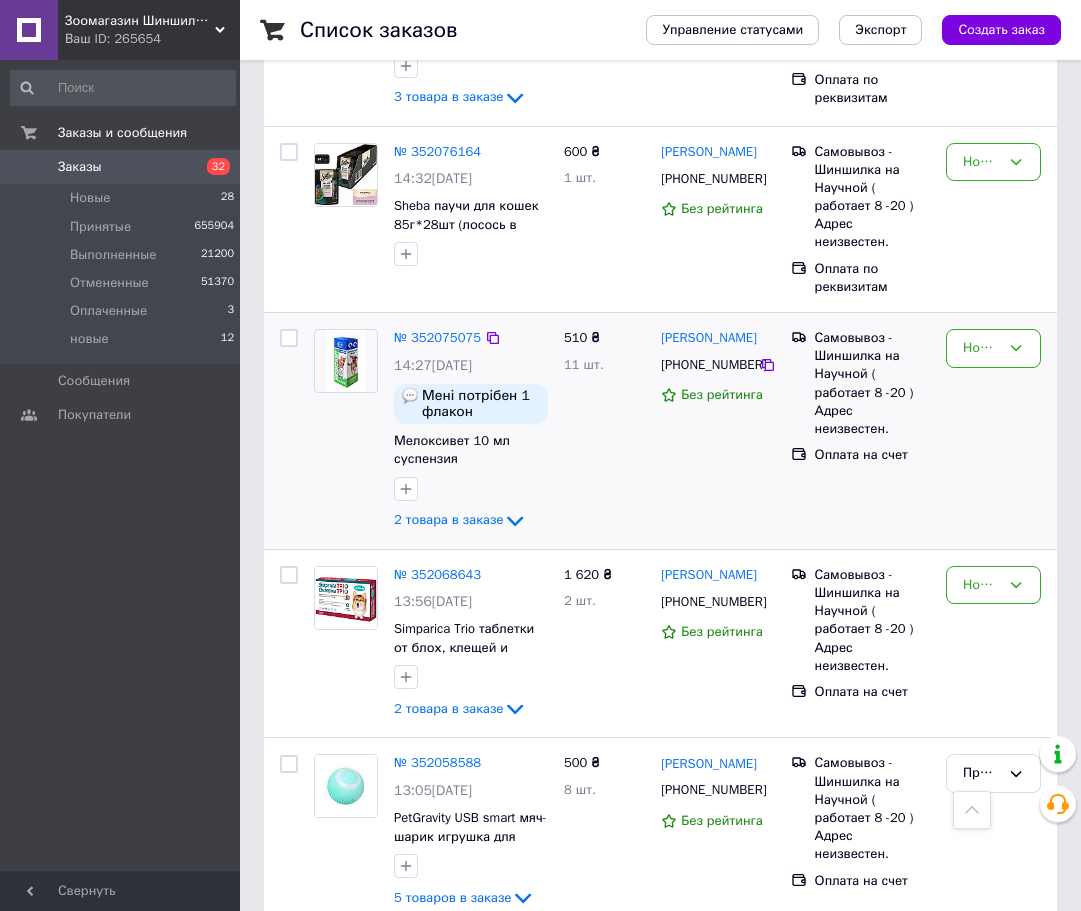 scroll, scrollTop: 632, scrollLeft: 0, axis: vertical 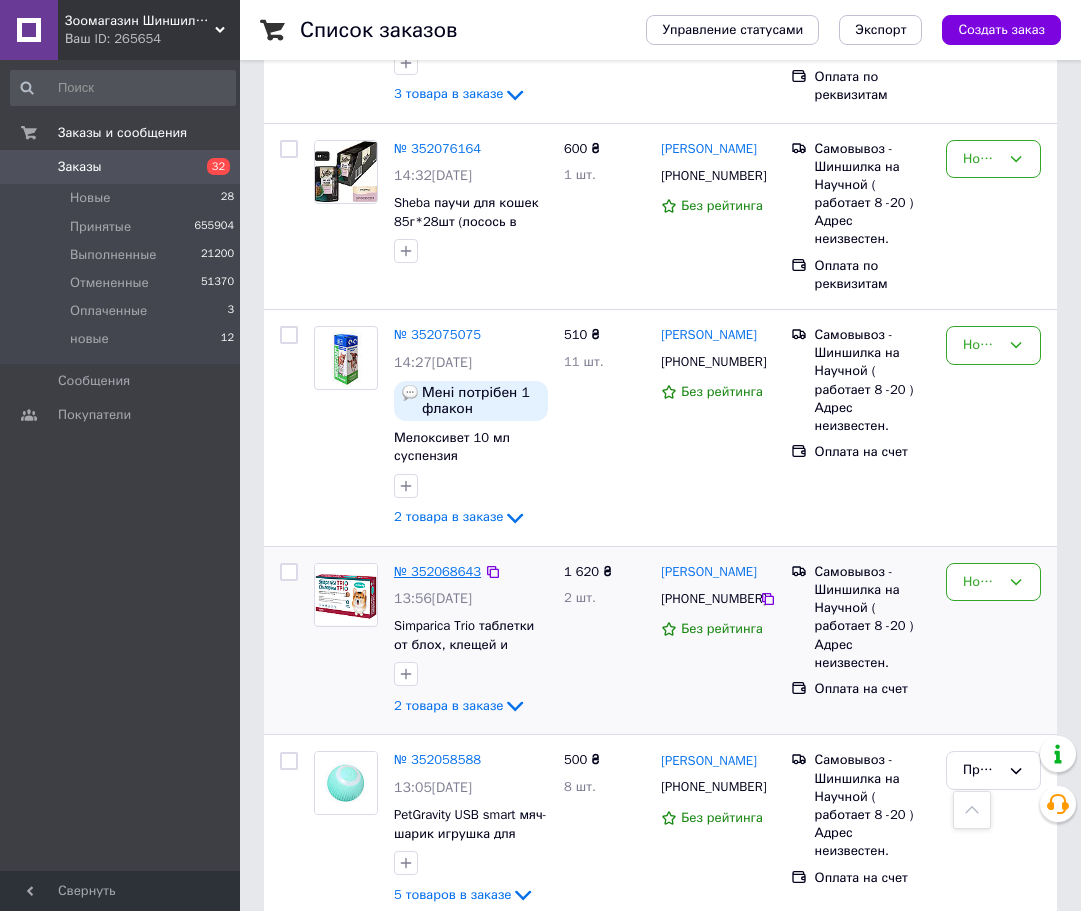 click on "№ 352068643" at bounding box center [437, 571] 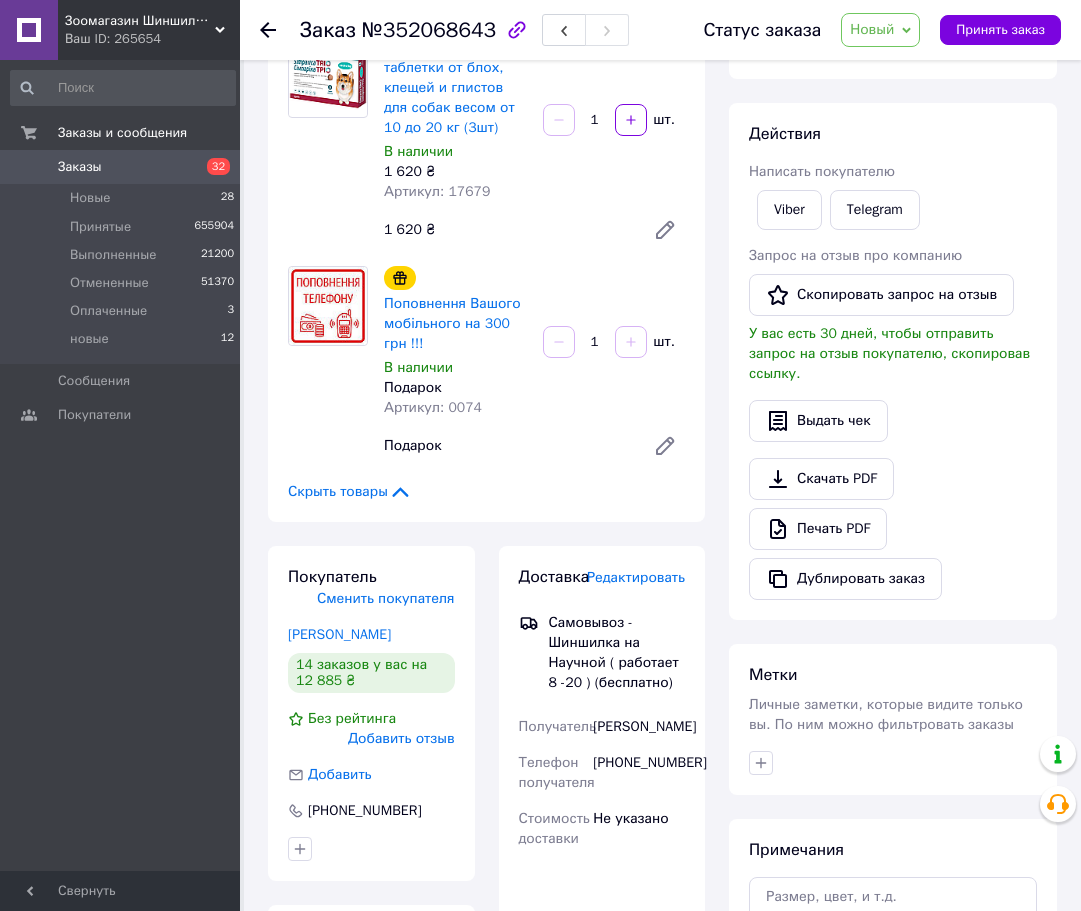 scroll, scrollTop: 0, scrollLeft: 0, axis: both 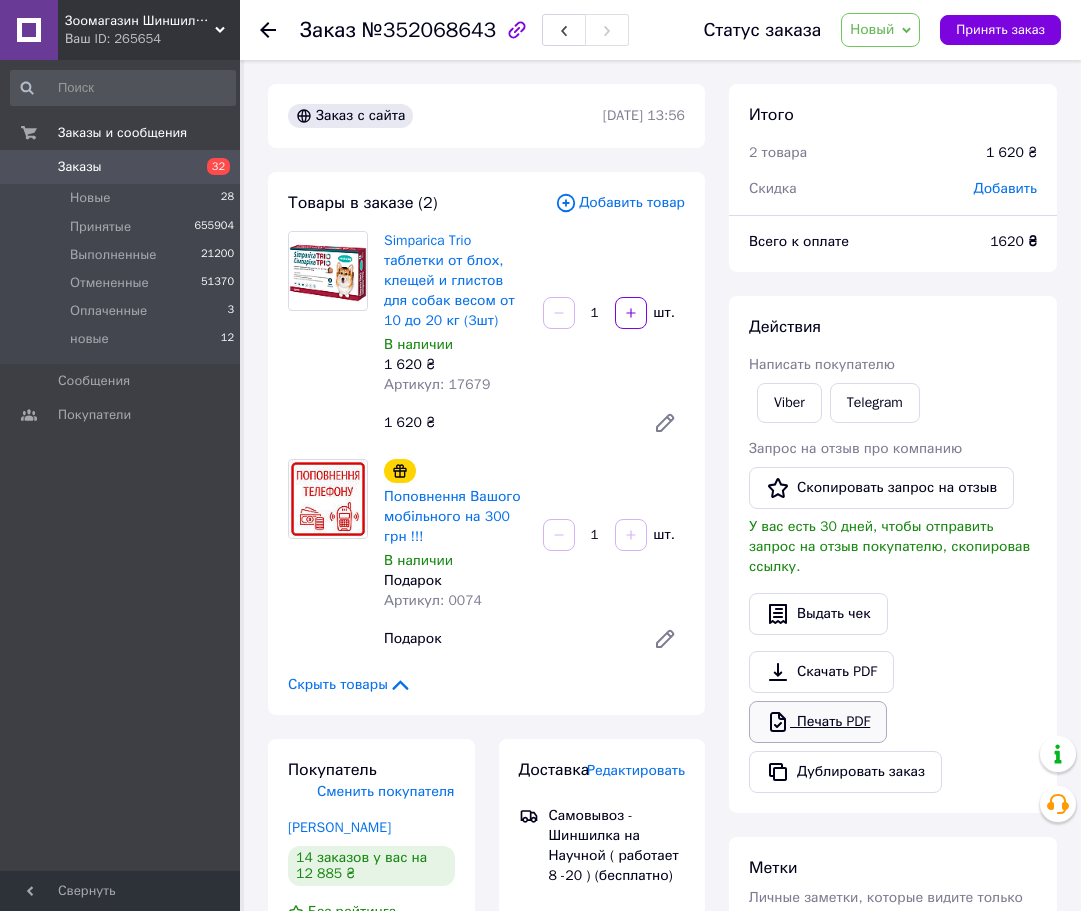 click on "Печать PDF" at bounding box center [818, 722] 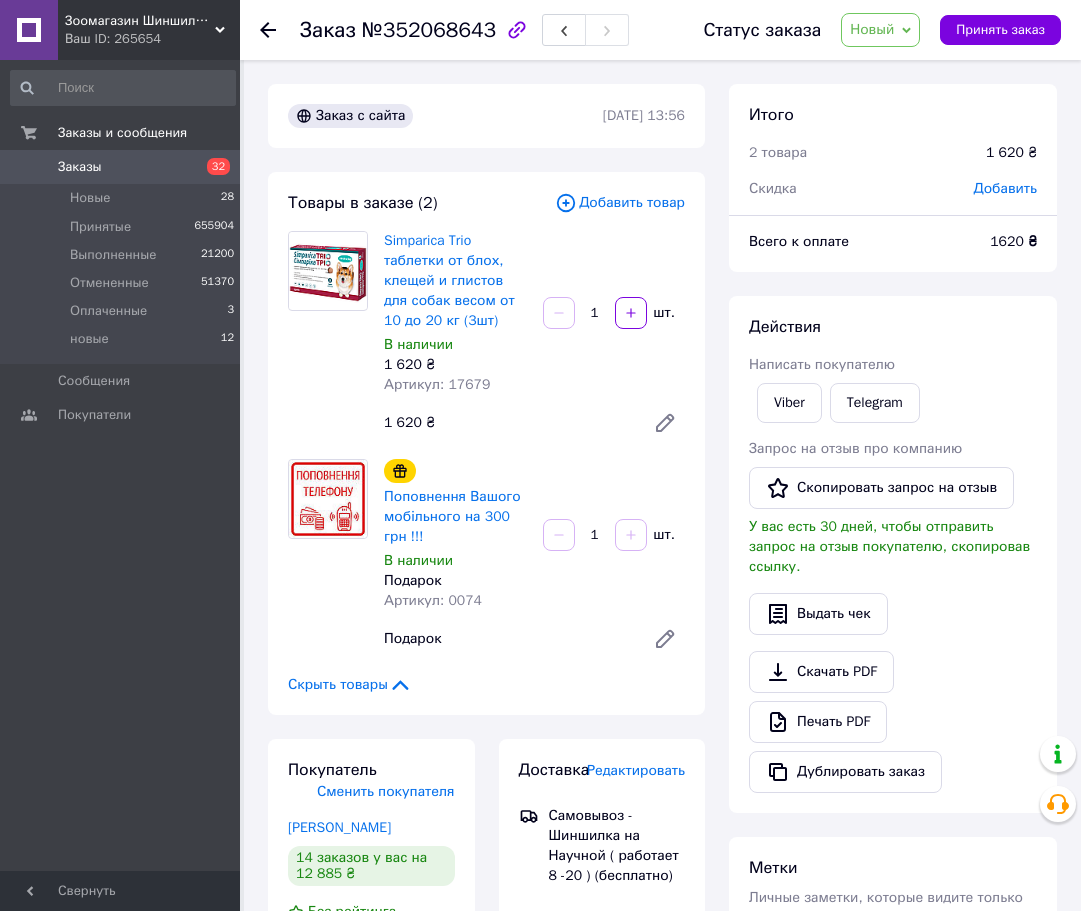 drag, startPoint x: 888, startPoint y: 40, endPoint x: 882, endPoint y: 80, distance: 40.4475 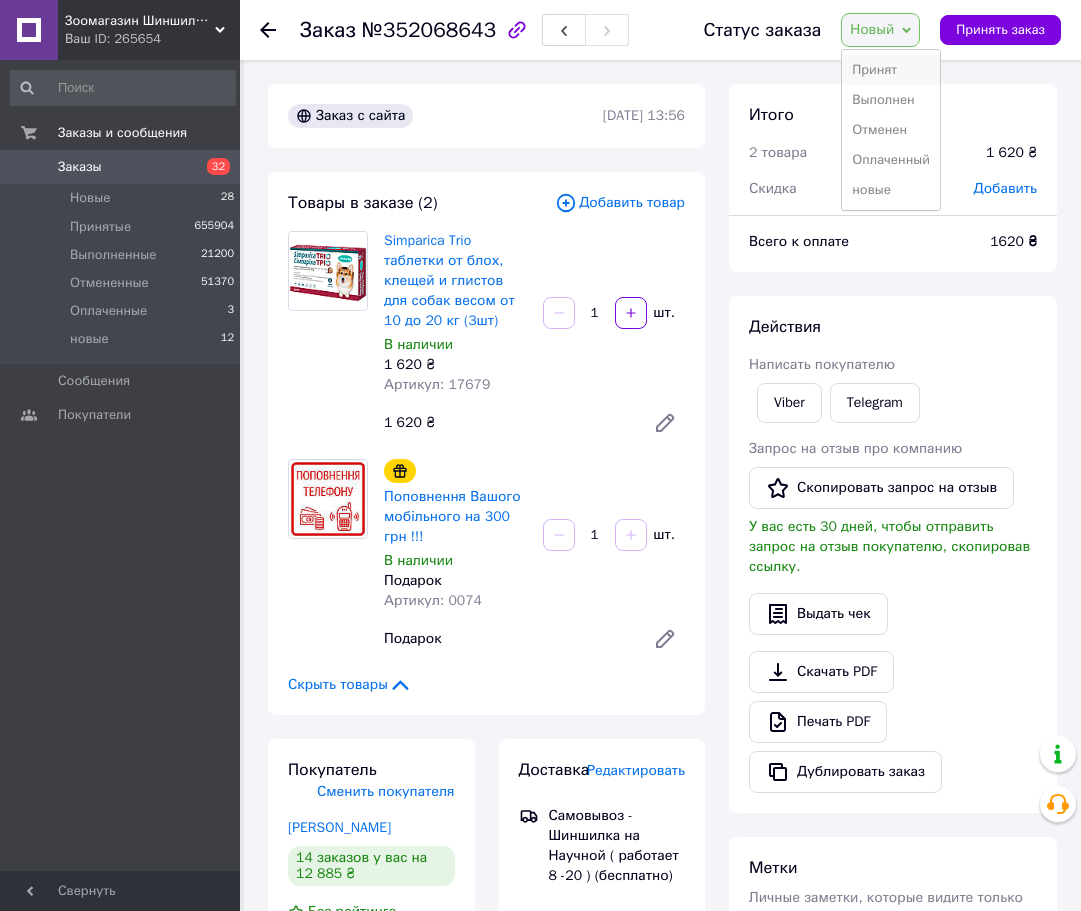 click on "Принят" at bounding box center [891, 70] 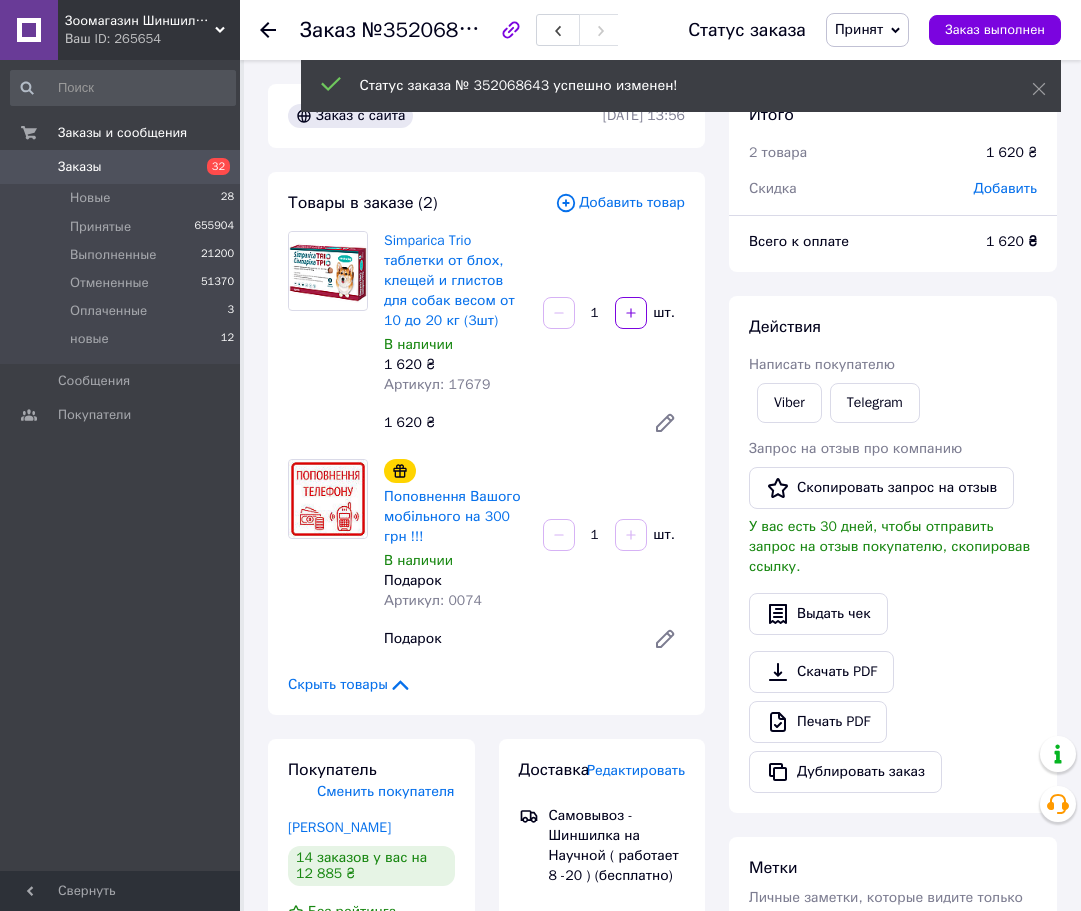 click 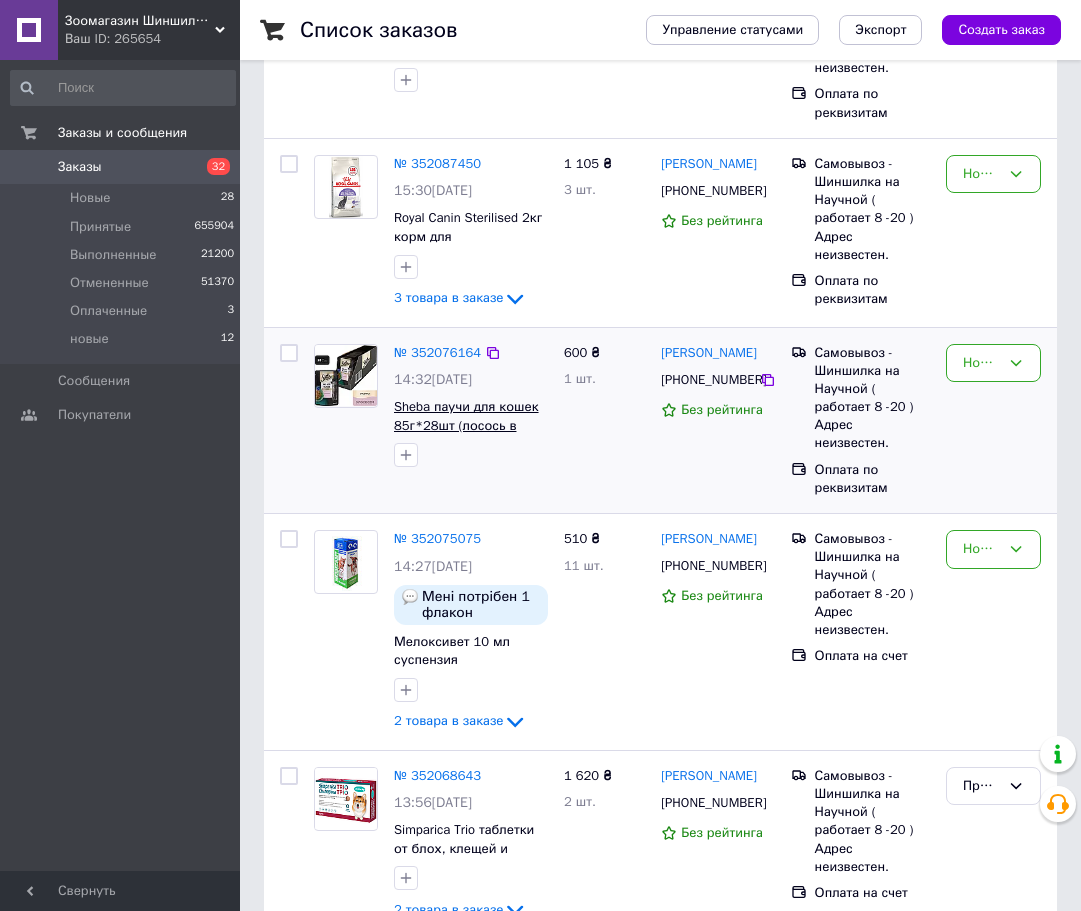 scroll, scrollTop: 443, scrollLeft: 0, axis: vertical 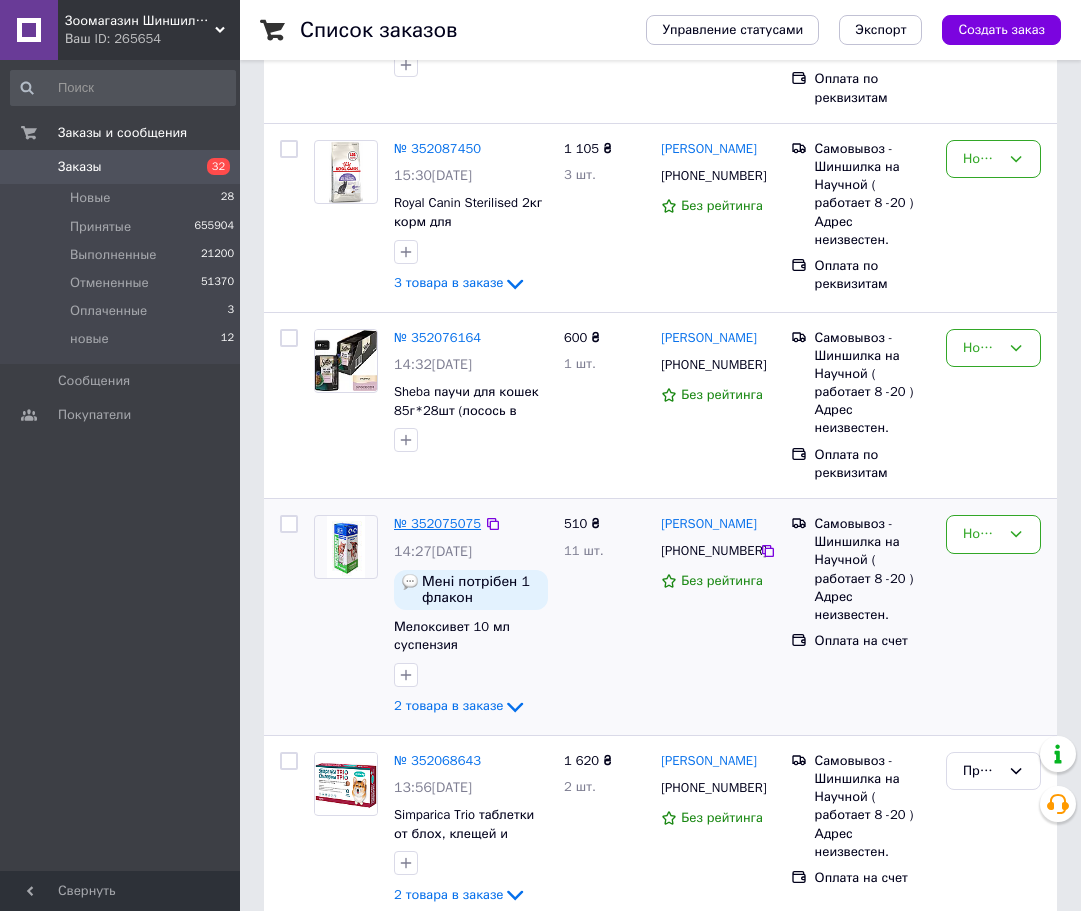 click on "№ 352075075" at bounding box center [437, 523] 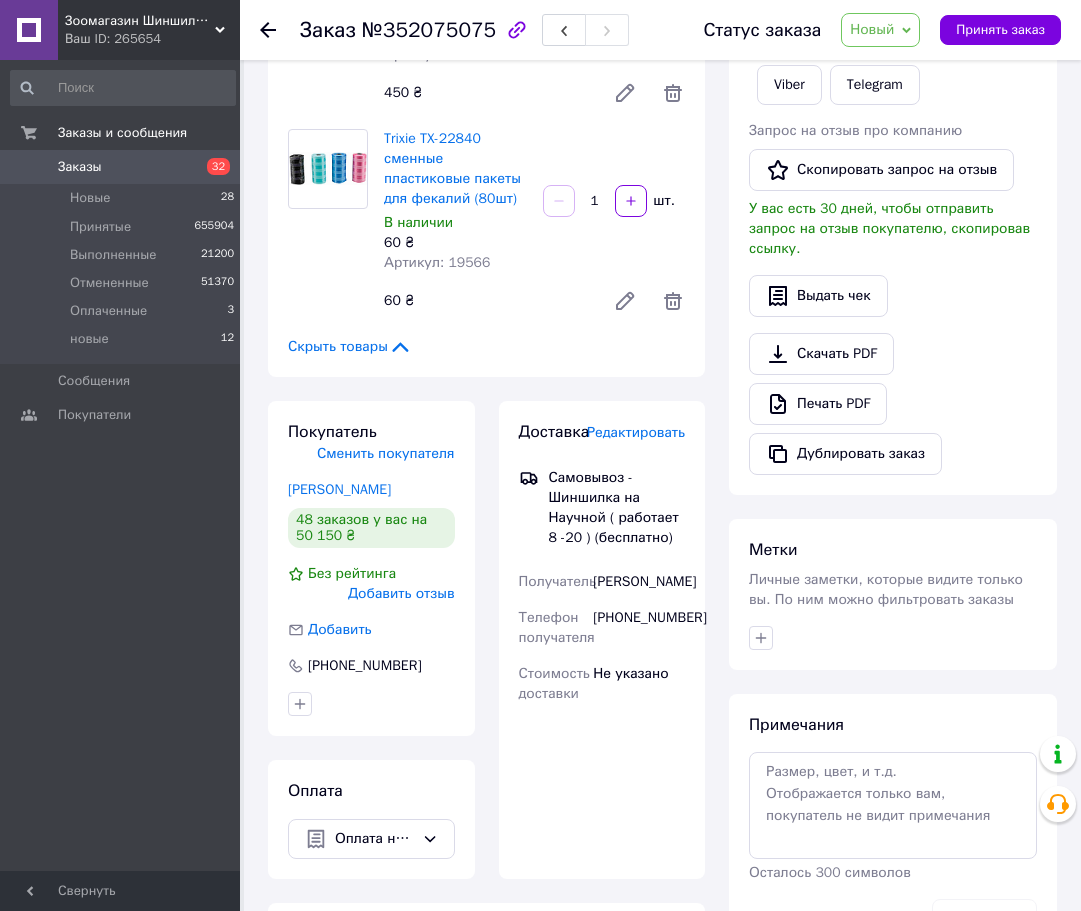 scroll, scrollTop: 443, scrollLeft: 0, axis: vertical 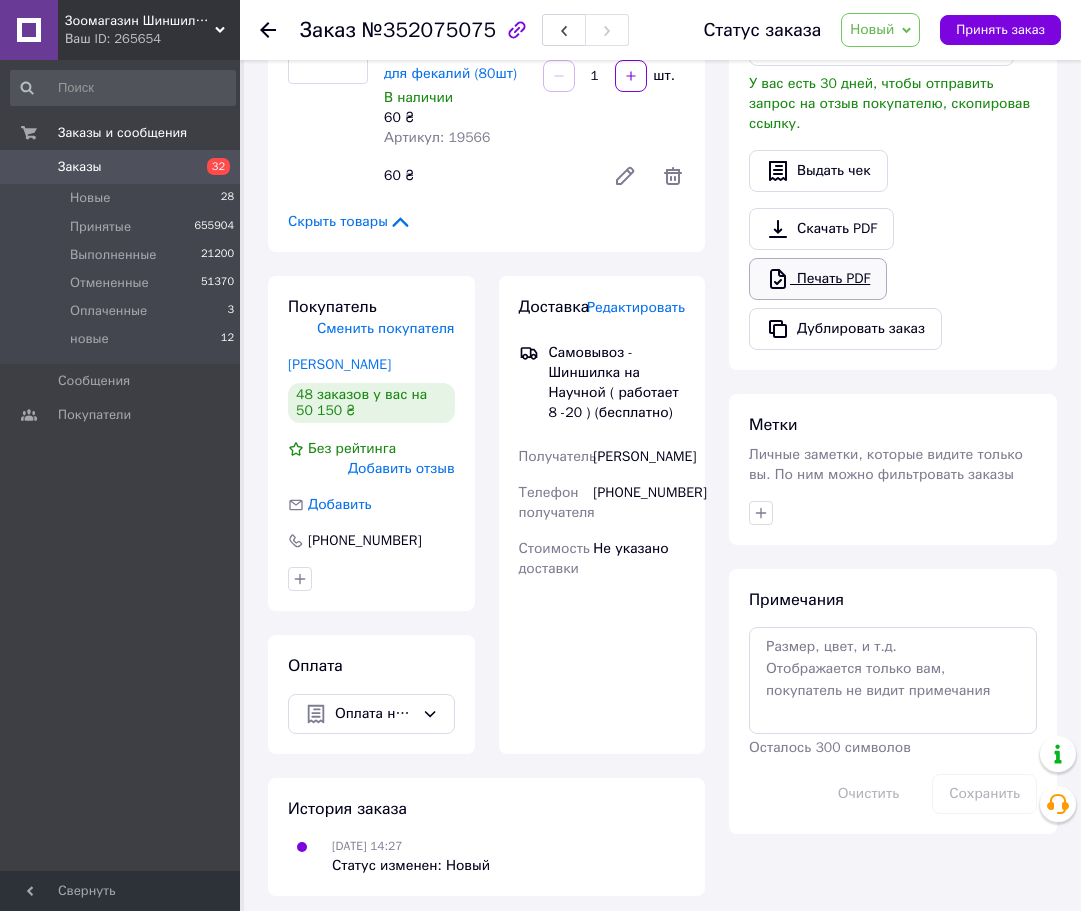 click on "Печать PDF" at bounding box center (818, 279) 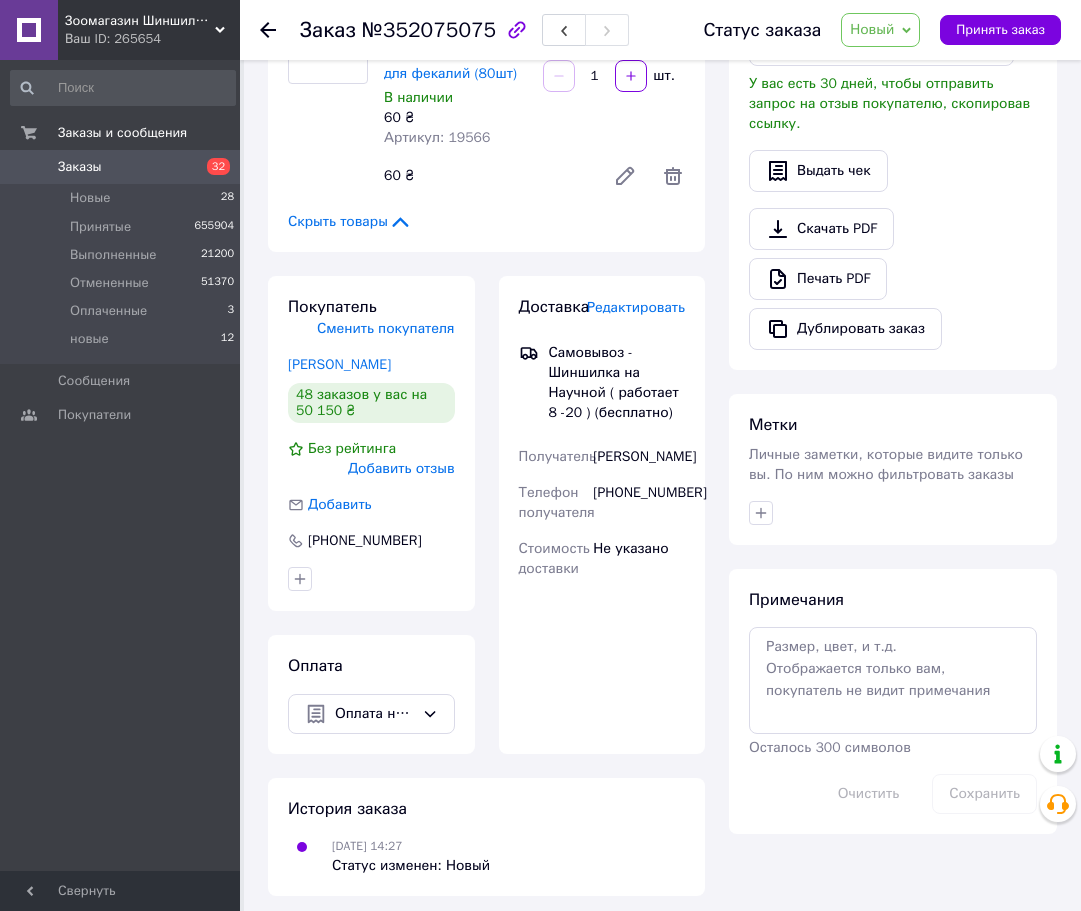 click on "Новый" at bounding box center [872, 29] 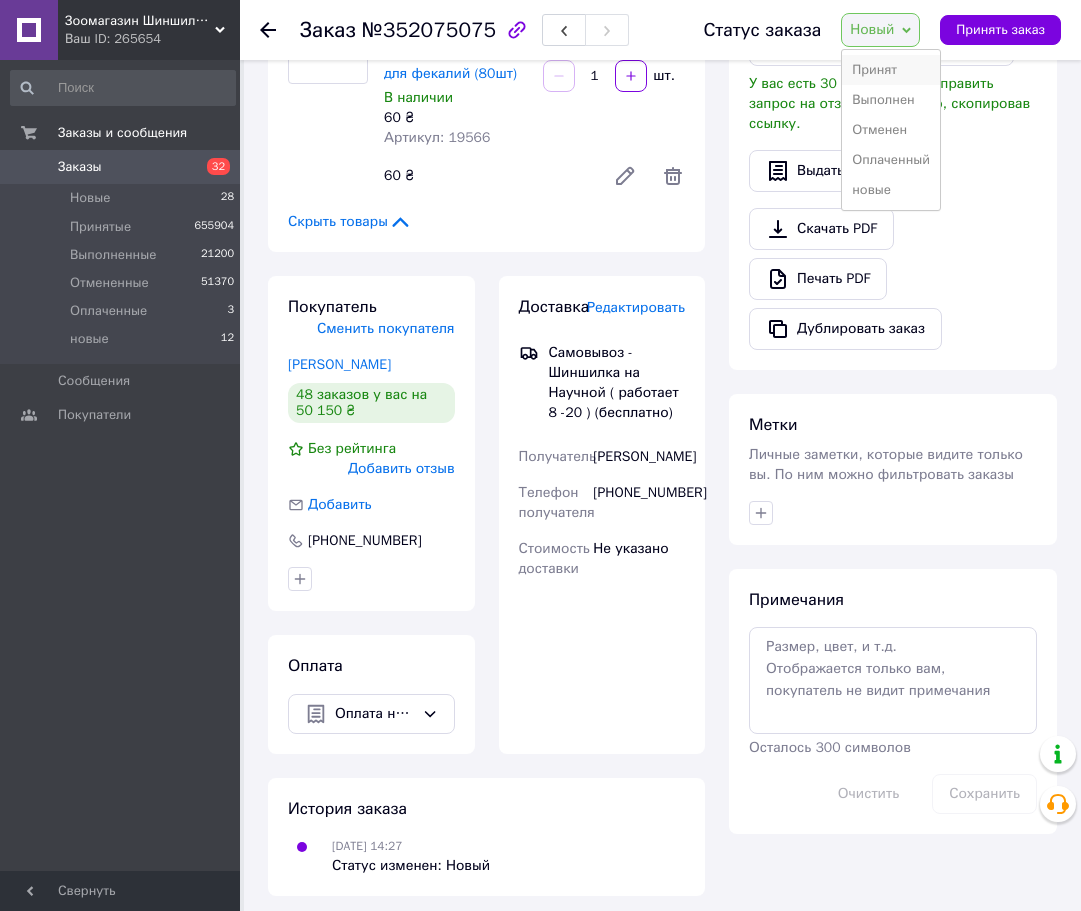click on "Принят" at bounding box center [891, 70] 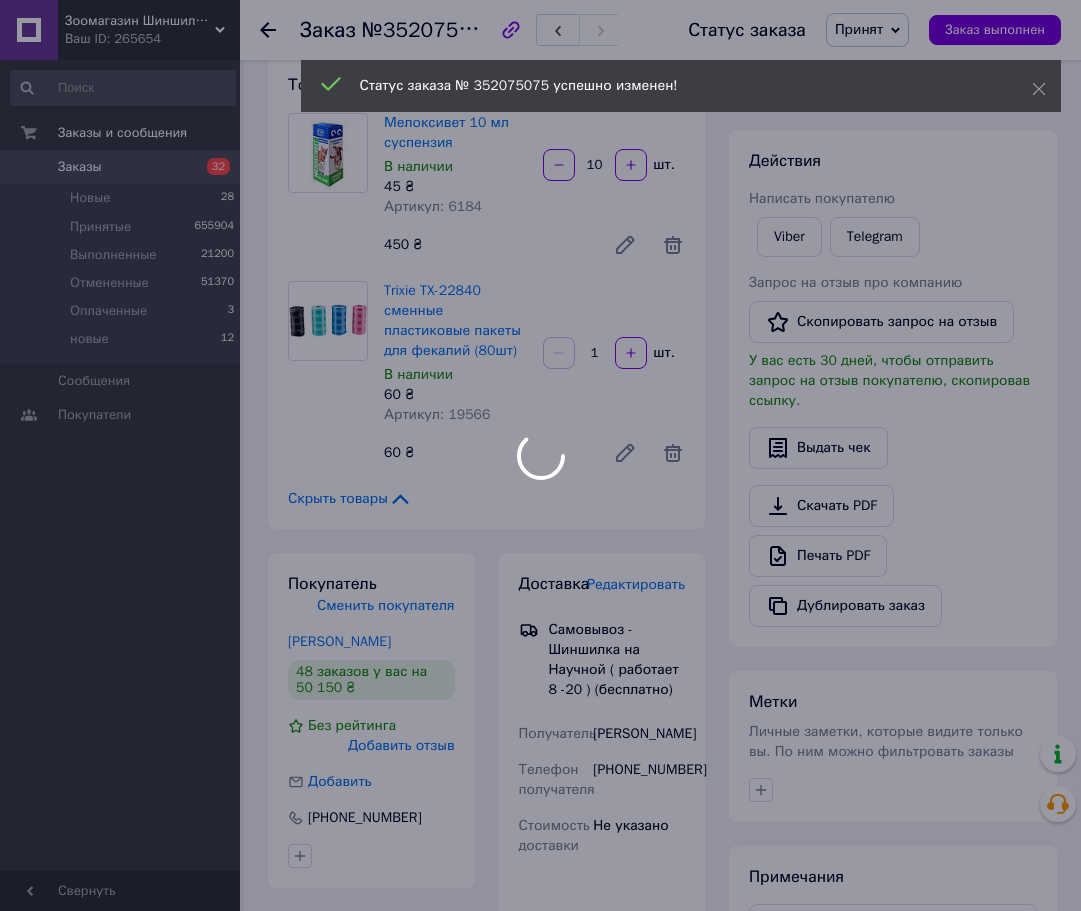 scroll, scrollTop: 0, scrollLeft: 0, axis: both 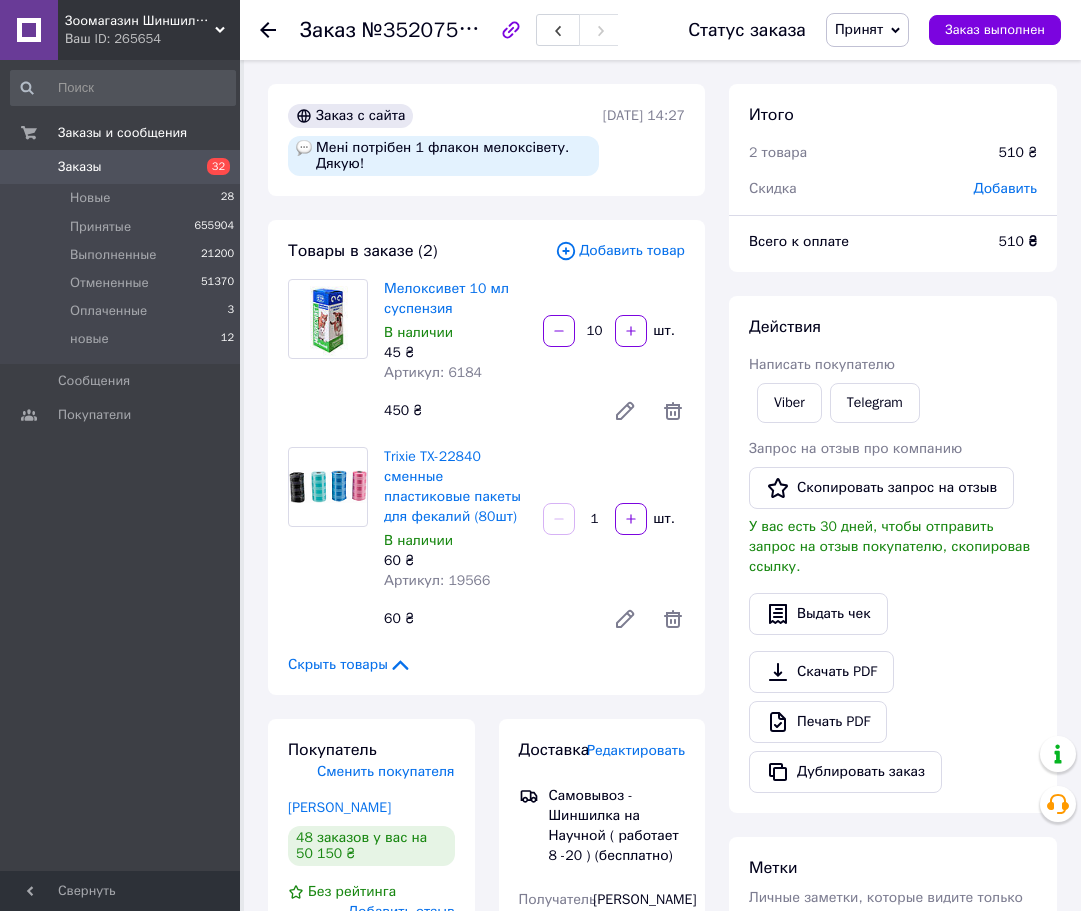 click 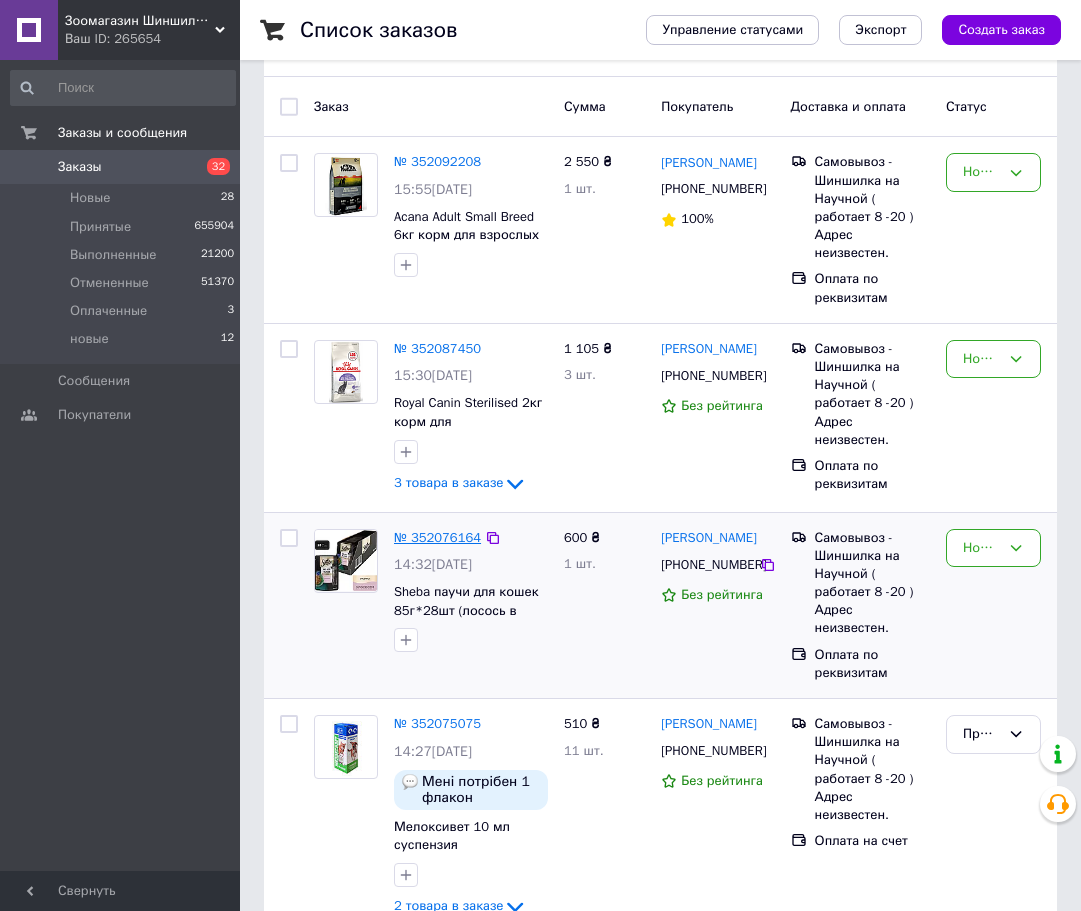 click on "№ 352076164" at bounding box center [437, 537] 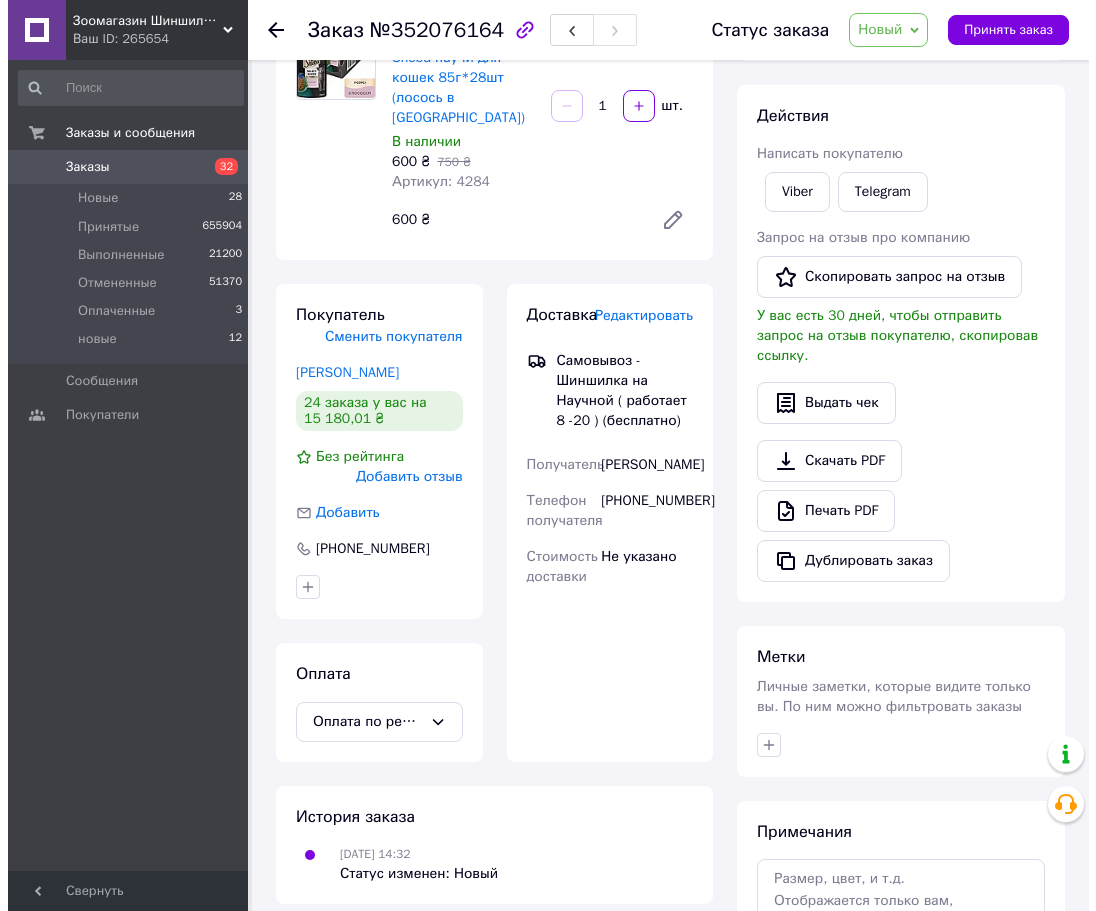 scroll, scrollTop: 0, scrollLeft: 0, axis: both 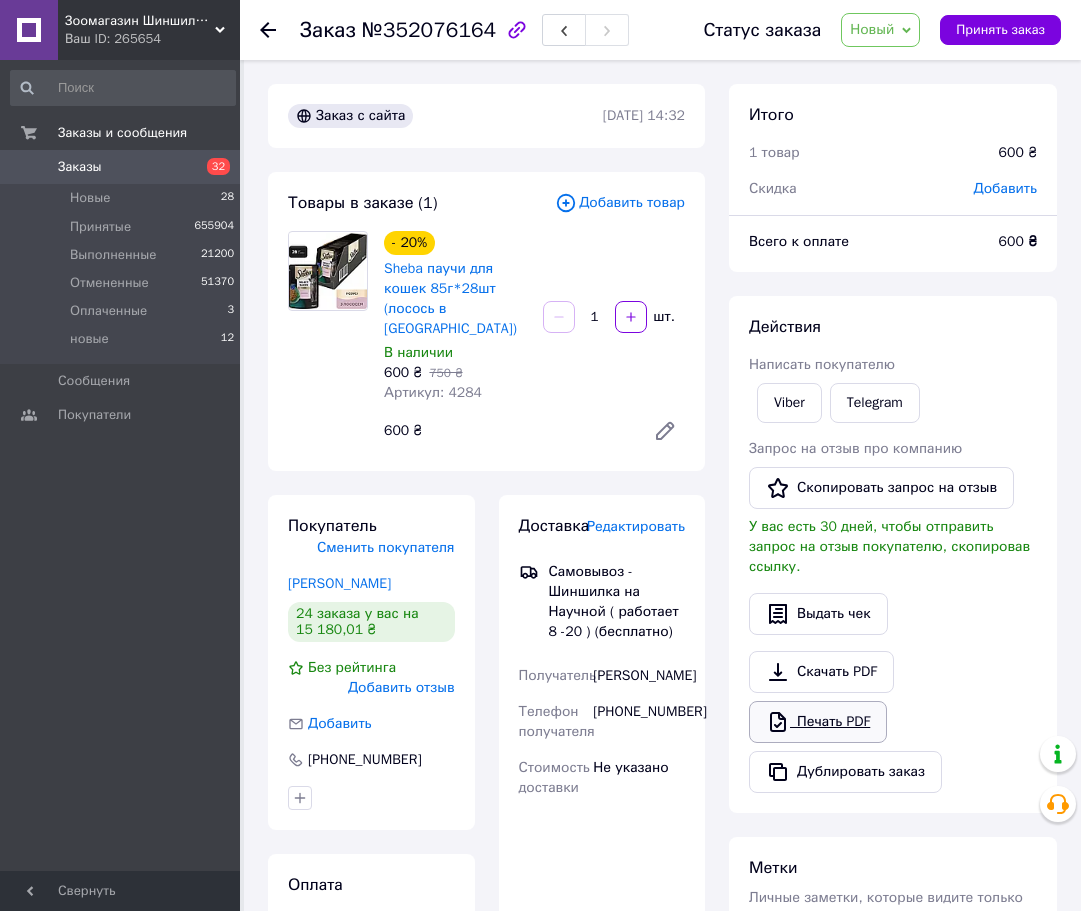 click on "Печать PDF" at bounding box center (818, 722) 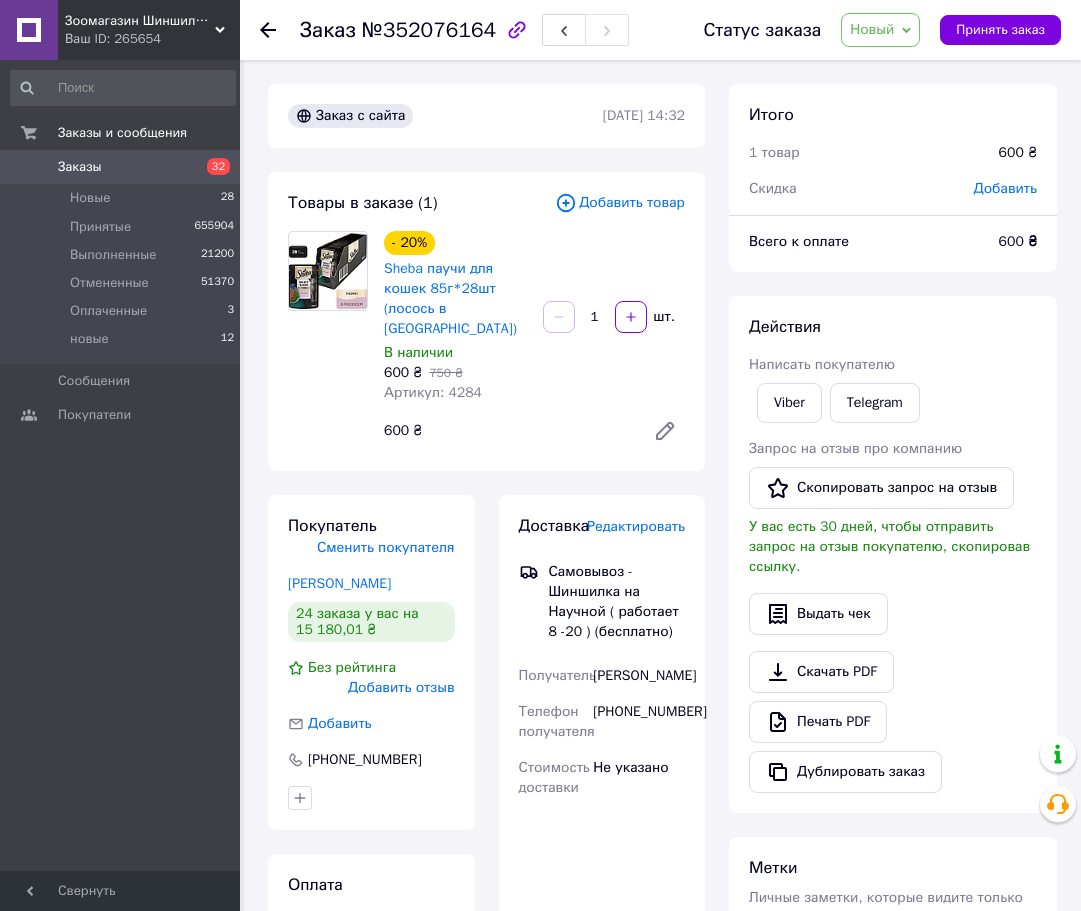 click on "Новый" at bounding box center [872, 29] 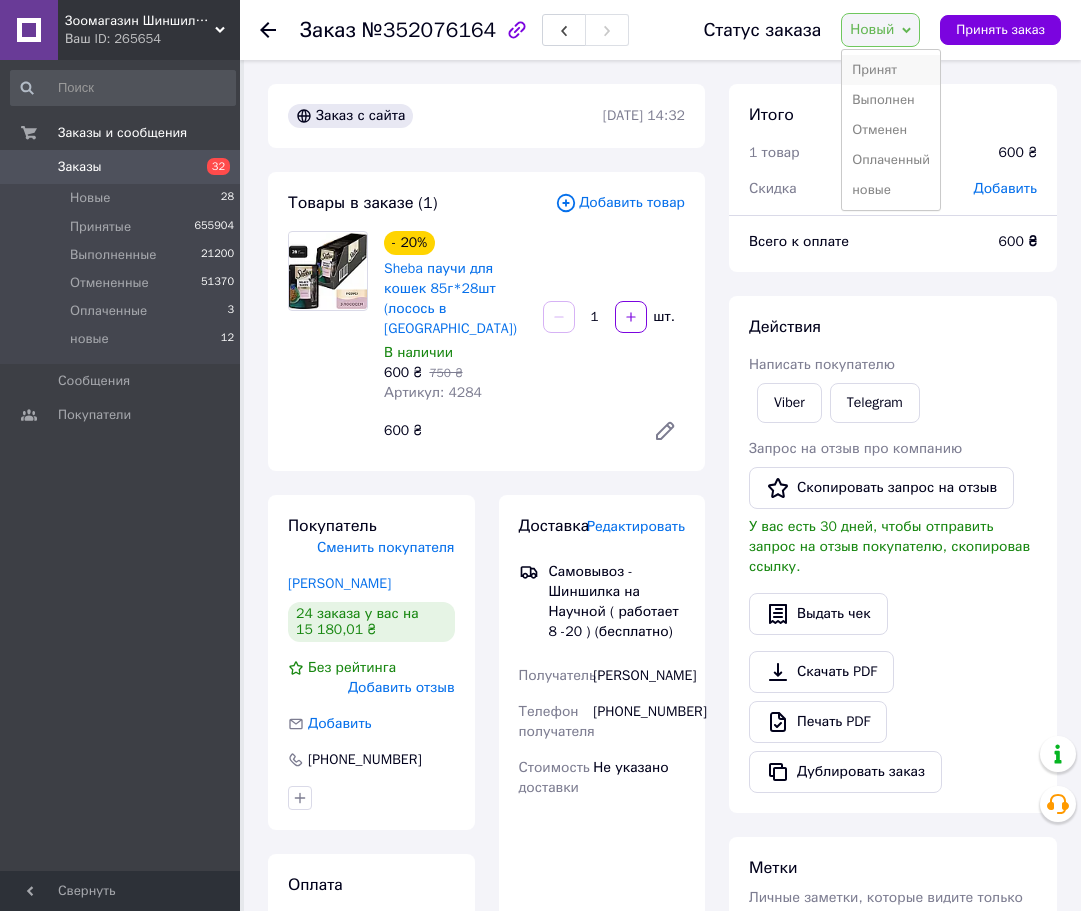 click on "Принят" at bounding box center (891, 70) 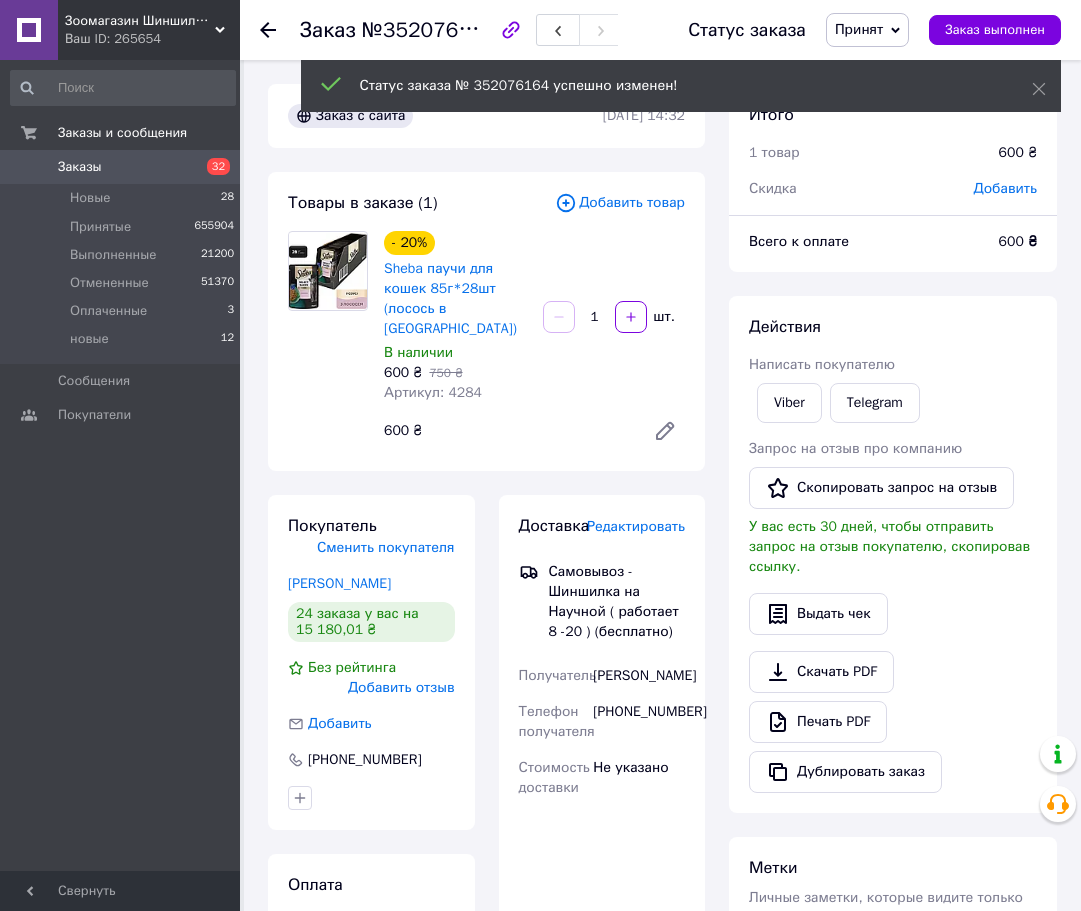 click 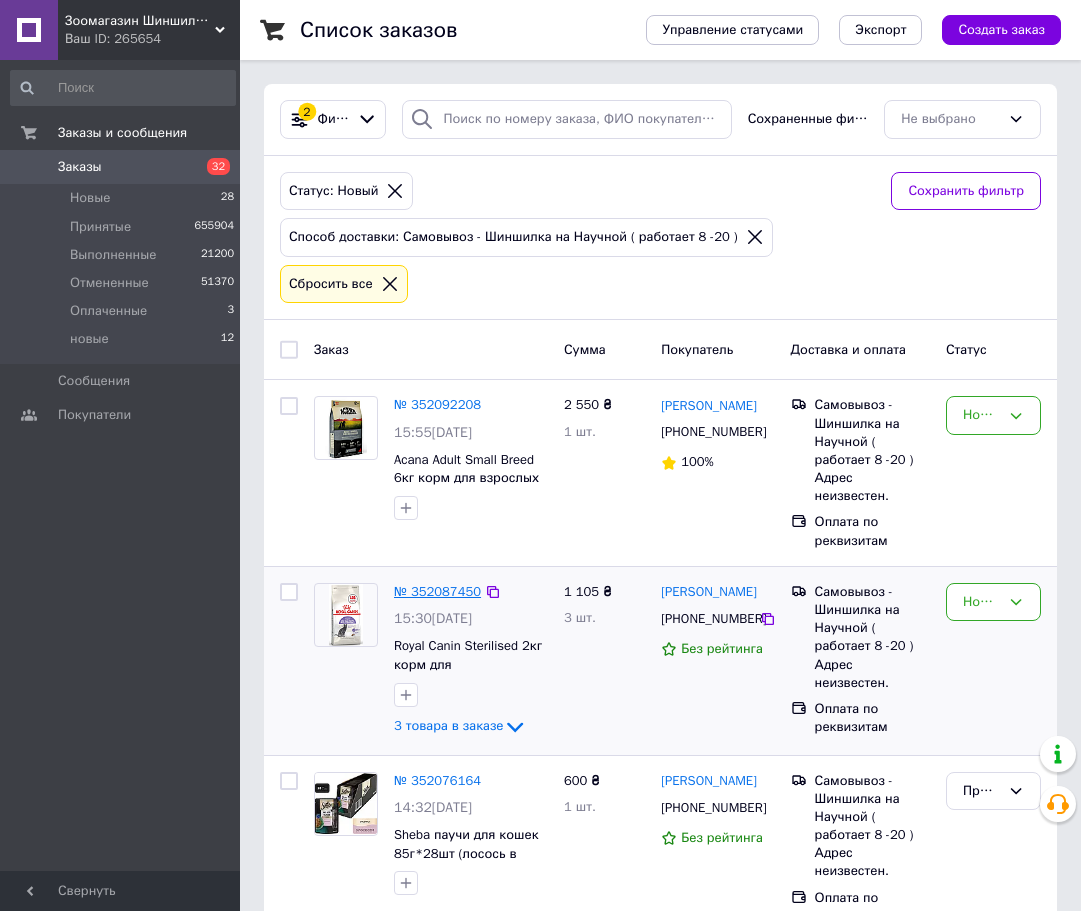 click on "№ 352087450" at bounding box center (437, 591) 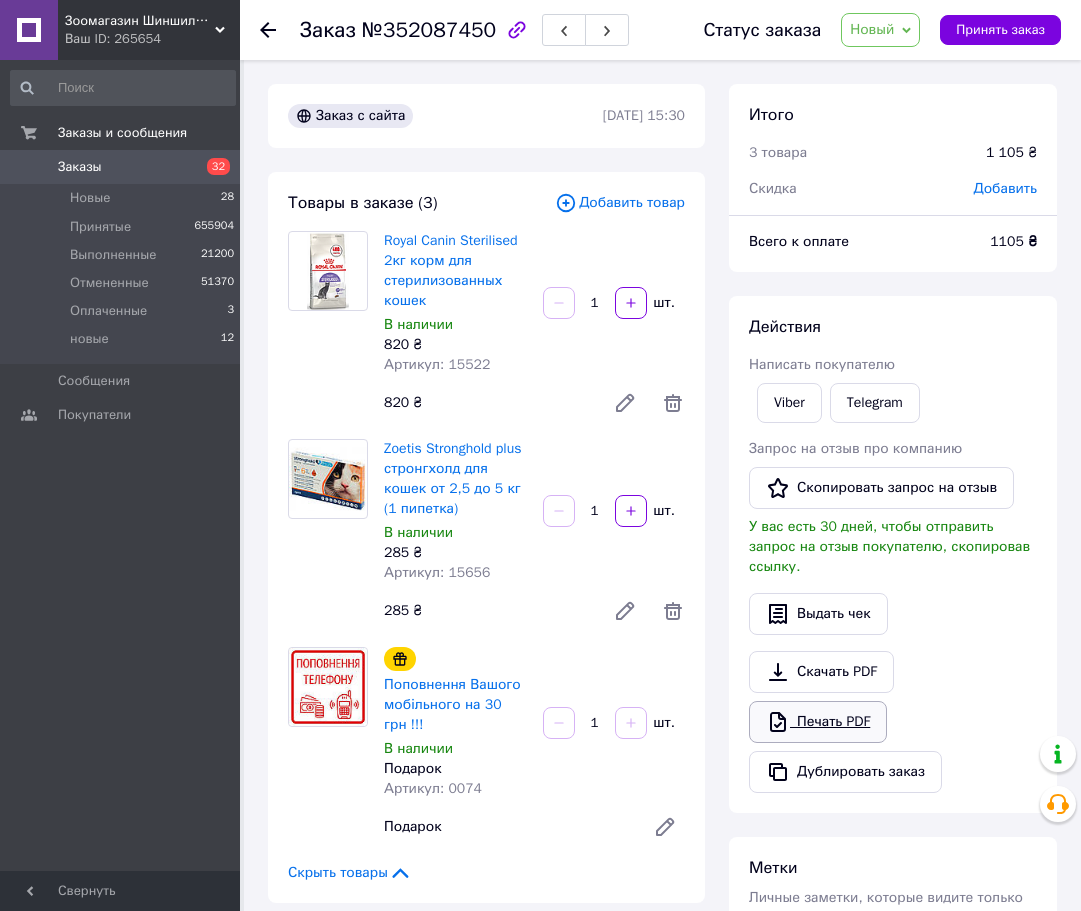 click on "Печать PDF" at bounding box center (818, 722) 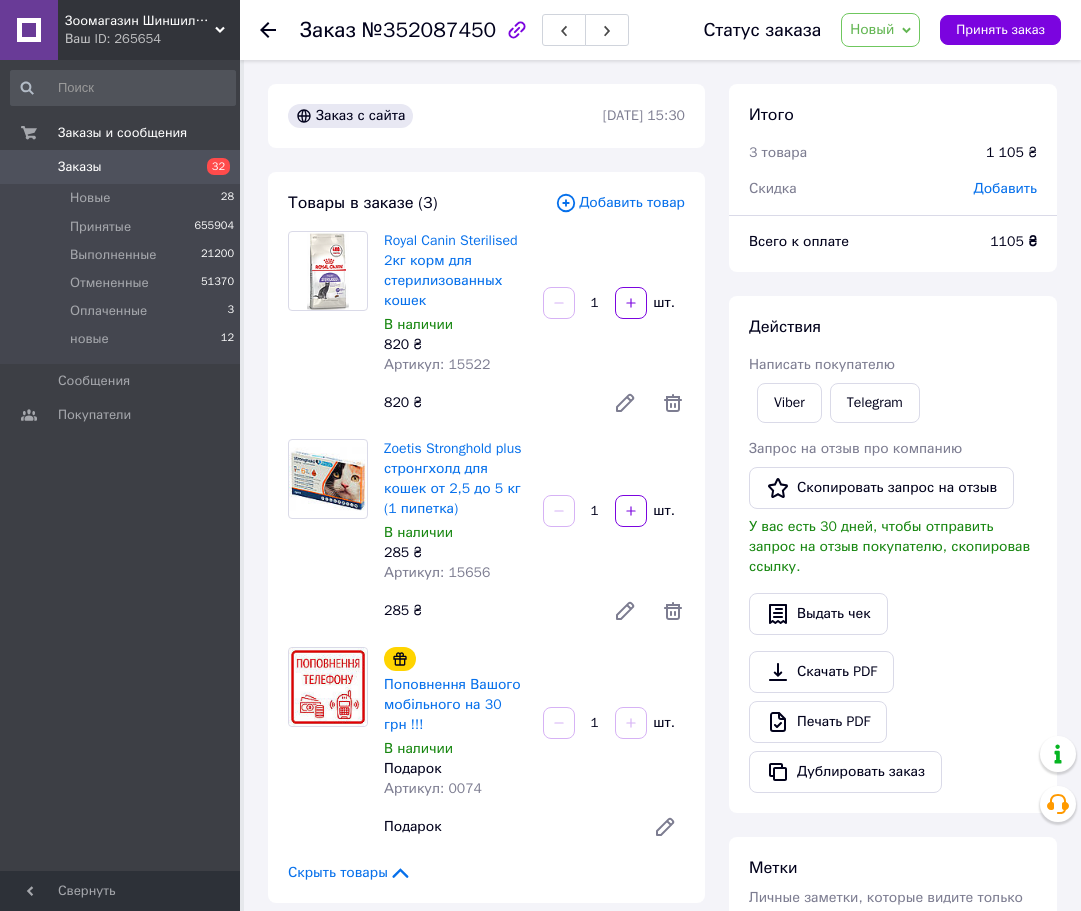 click on "Новый" at bounding box center (872, 29) 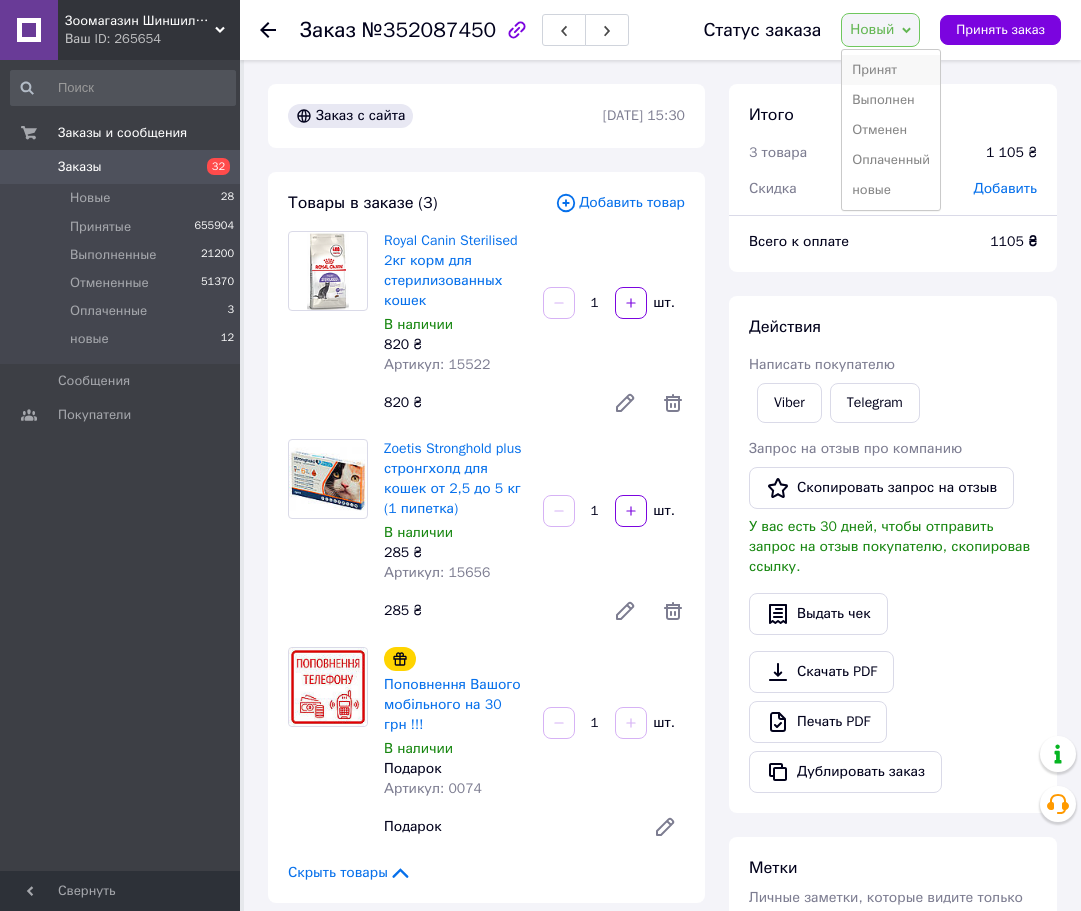 click on "Принят" at bounding box center (891, 70) 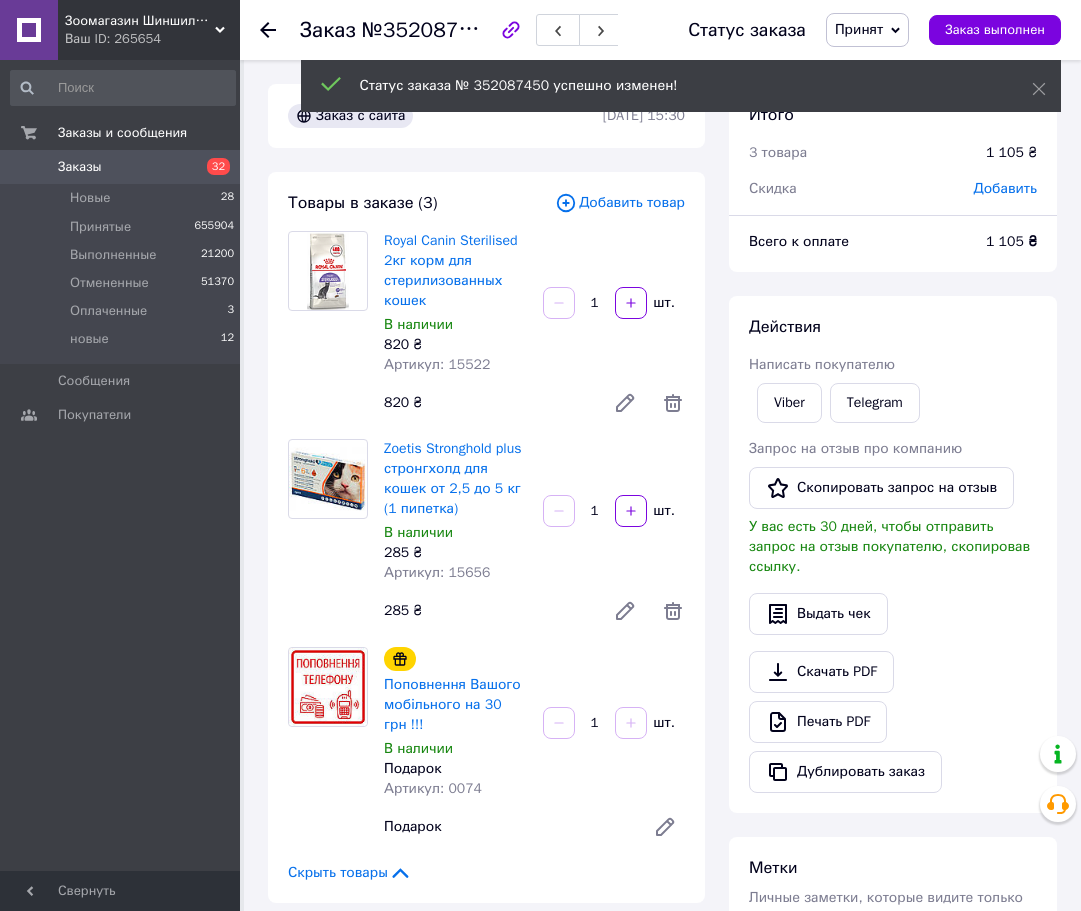 click 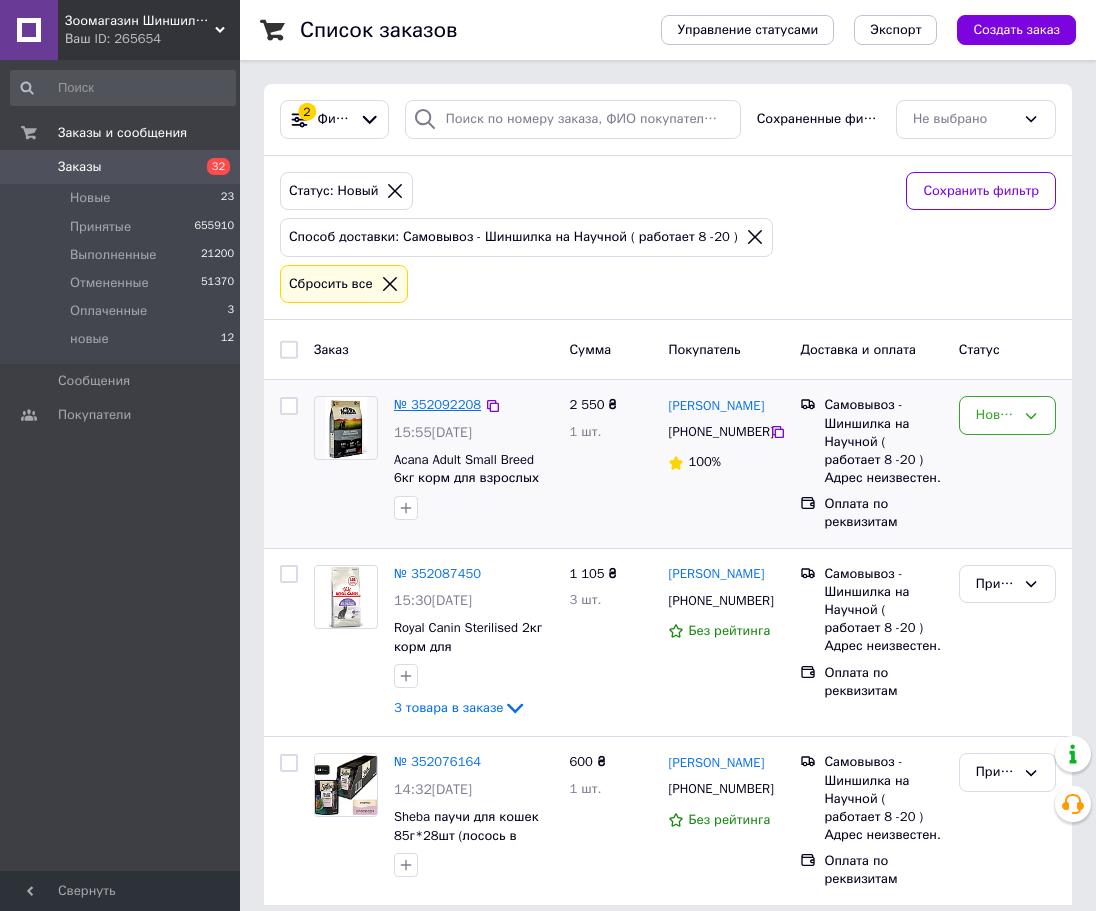 click on "№ 352092208" at bounding box center [437, 404] 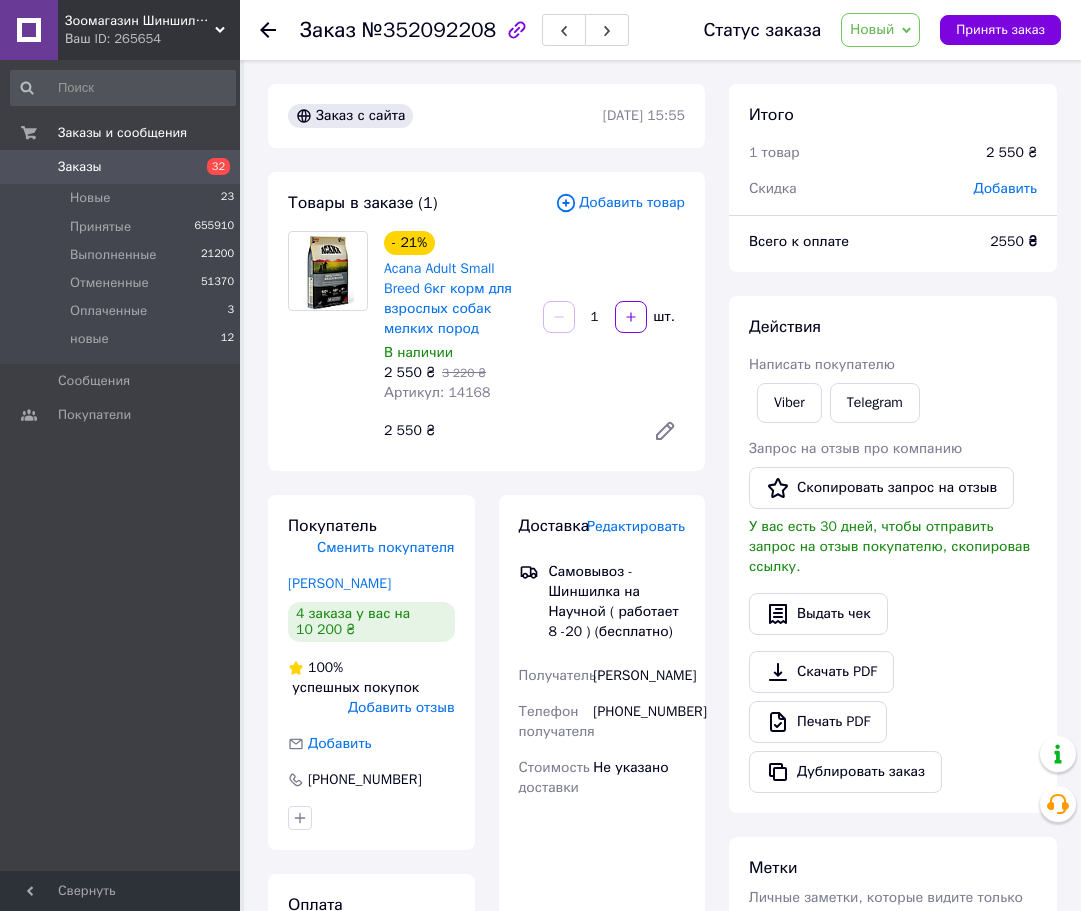 click on "Новый" at bounding box center [872, 29] 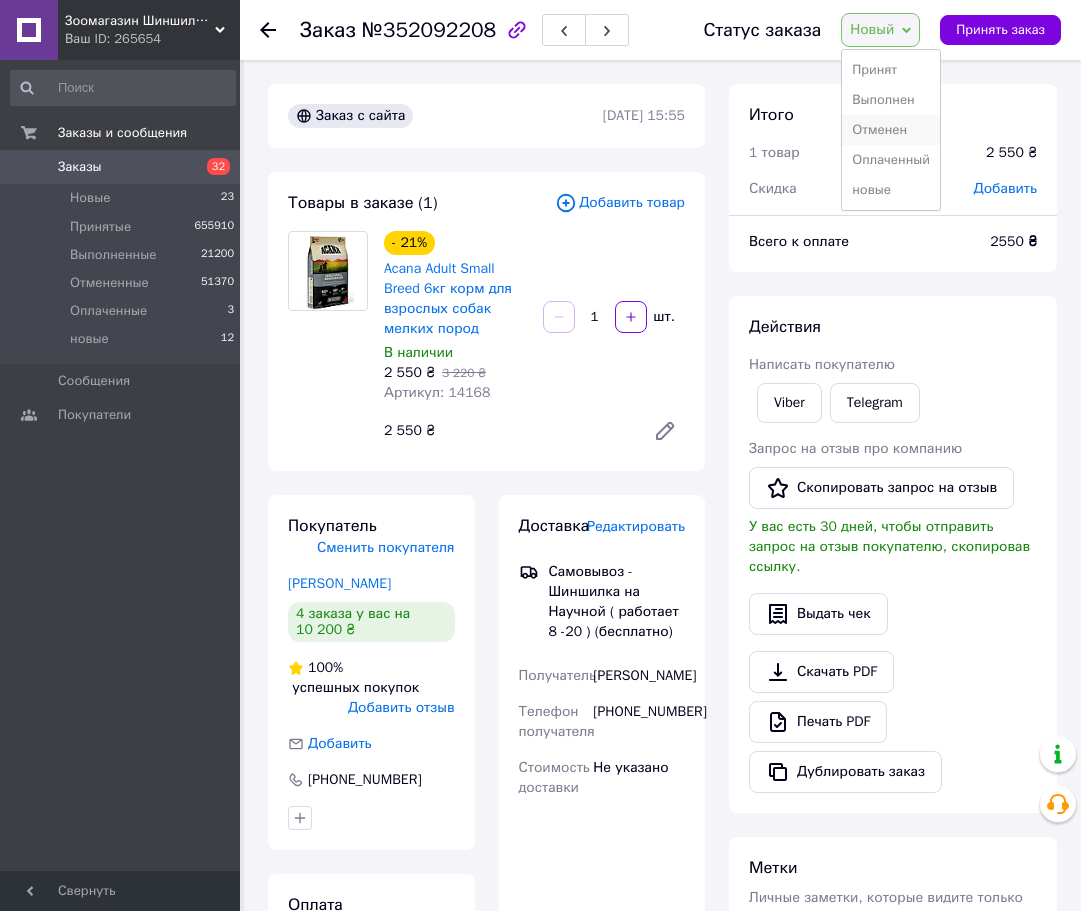 click on "Отменен" at bounding box center [891, 130] 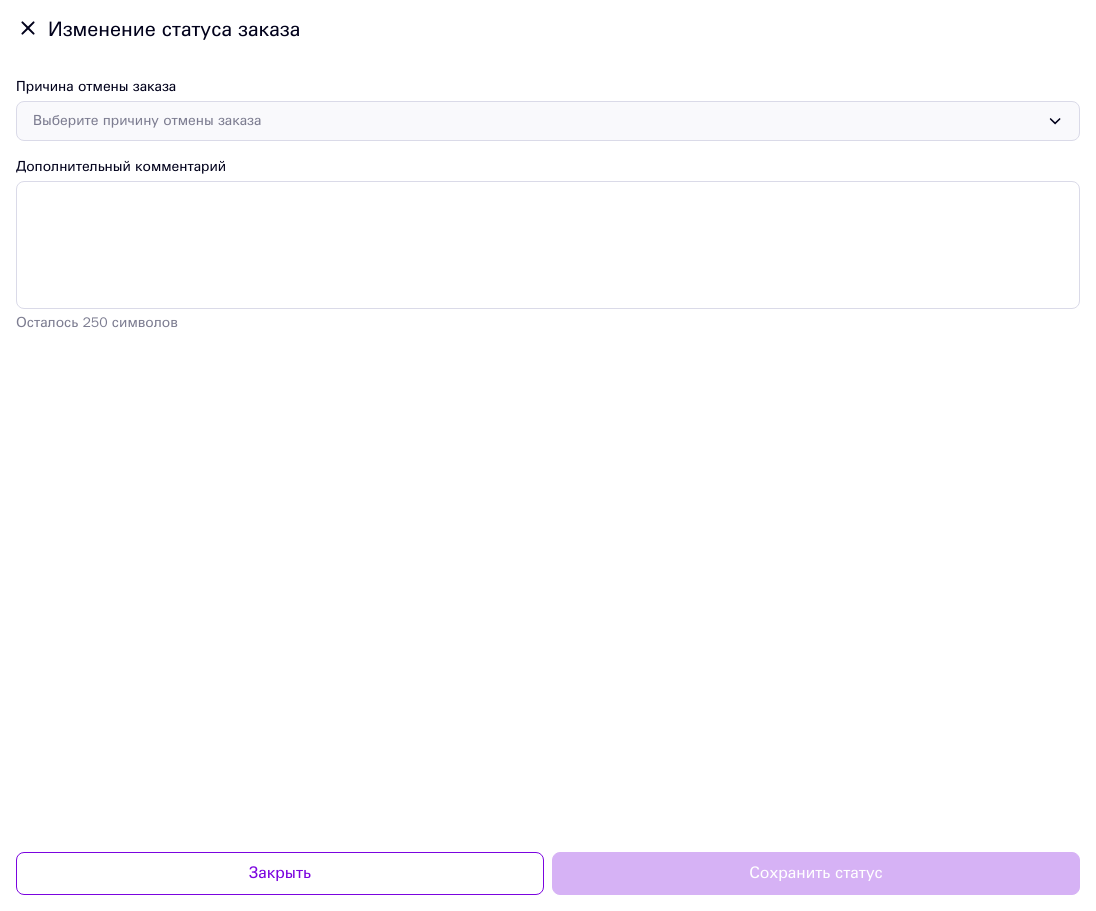 click on "Выберите причину отмены заказа" at bounding box center (536, 121) 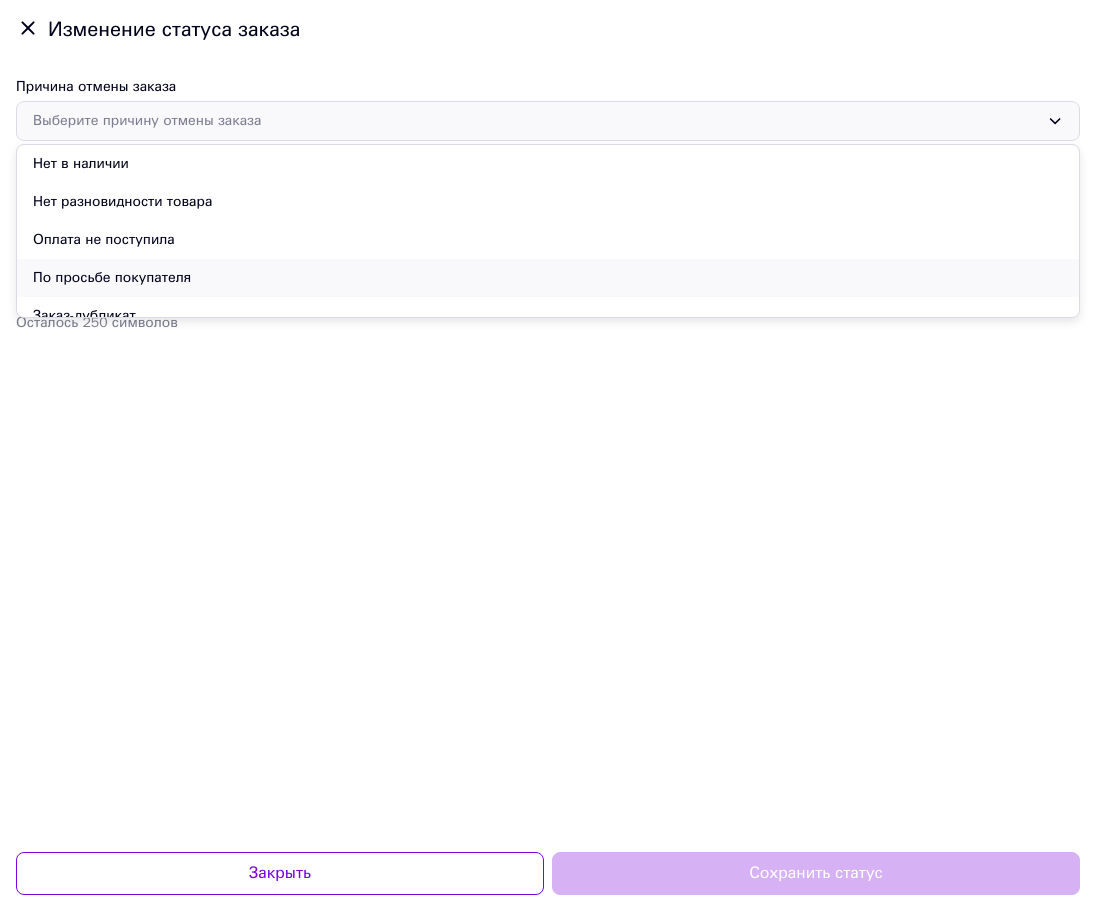click on "По просьбе покупателя" at bounding box center (548, 278) 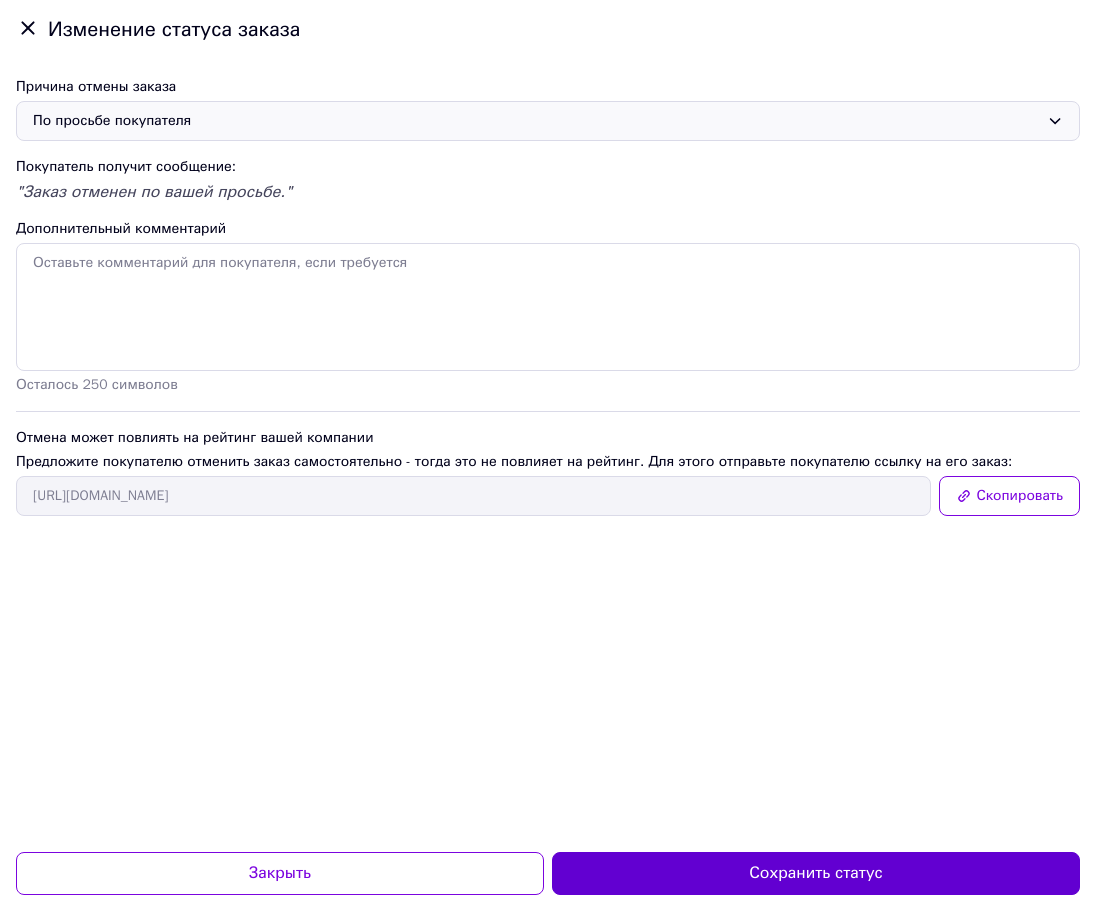 click on "Сохранить статус" at bounding box center [816, 873] 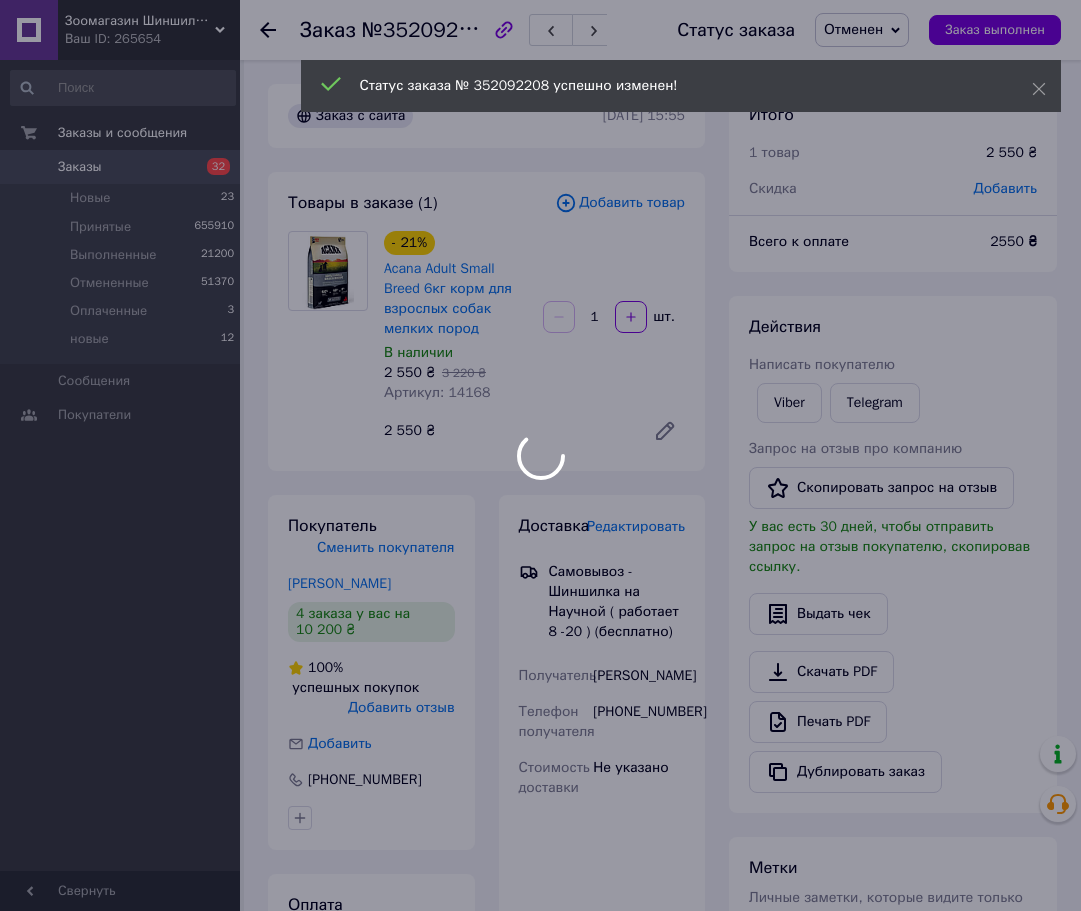 click at bounding box center (540, 455) 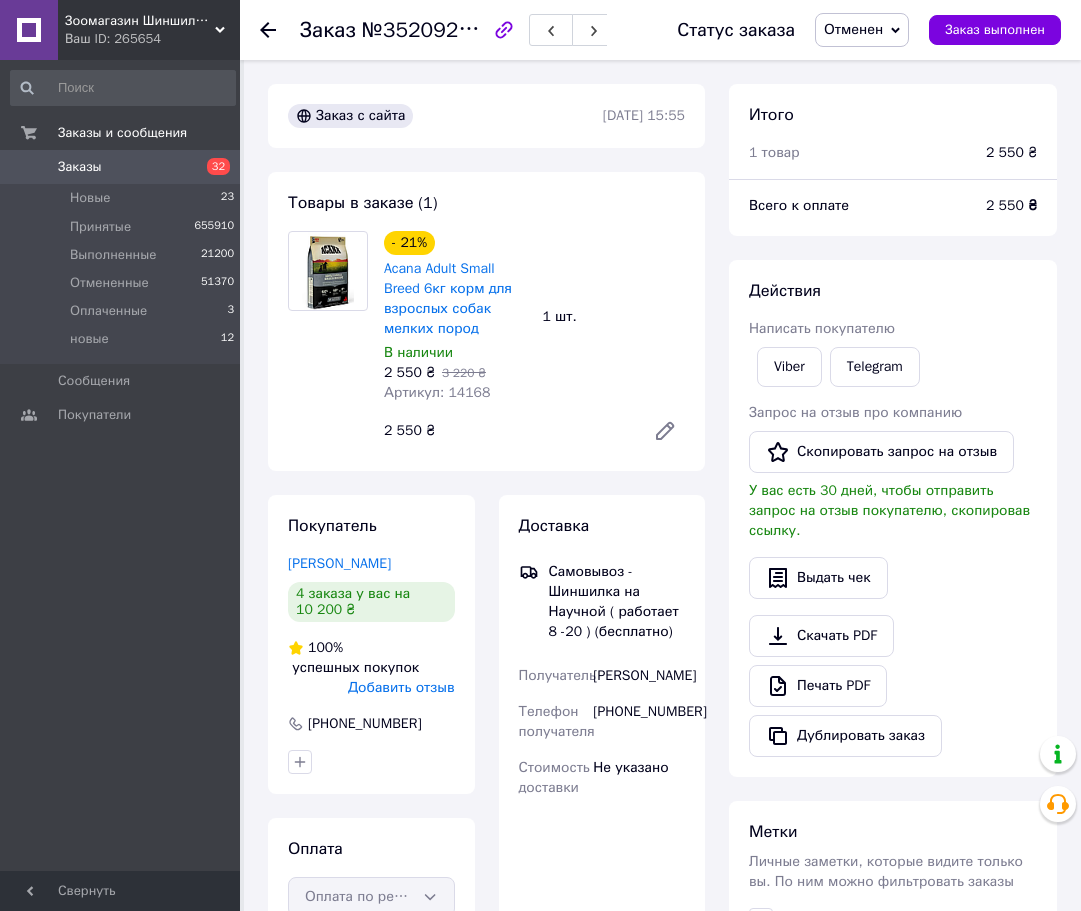 click on "Товары в заказе (1) - 21% Acana Adult Small Breed 6кг  корм для взрослых собак мелких пород В наличии 2 550 ₴   3 220 ₴ Артикул: 14168 1 шт. 2 550 ₴" at bounding box center [486, 321] 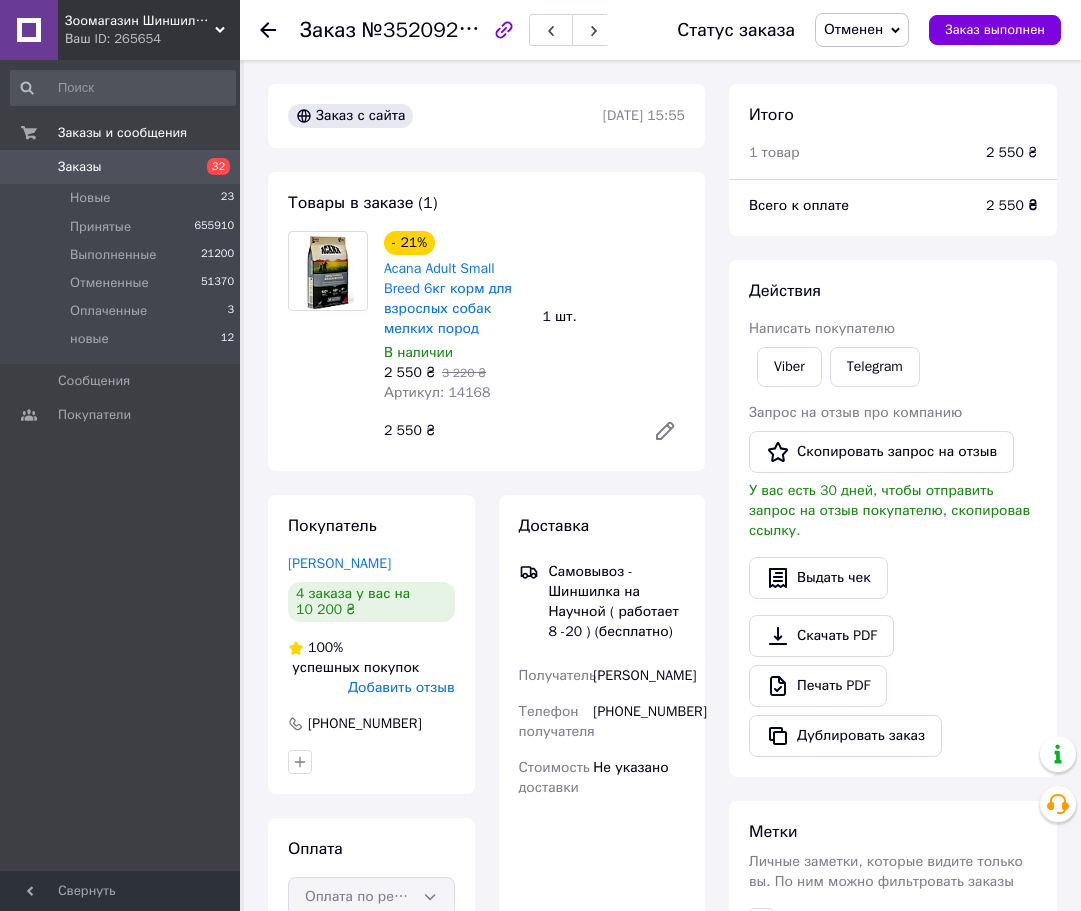 click 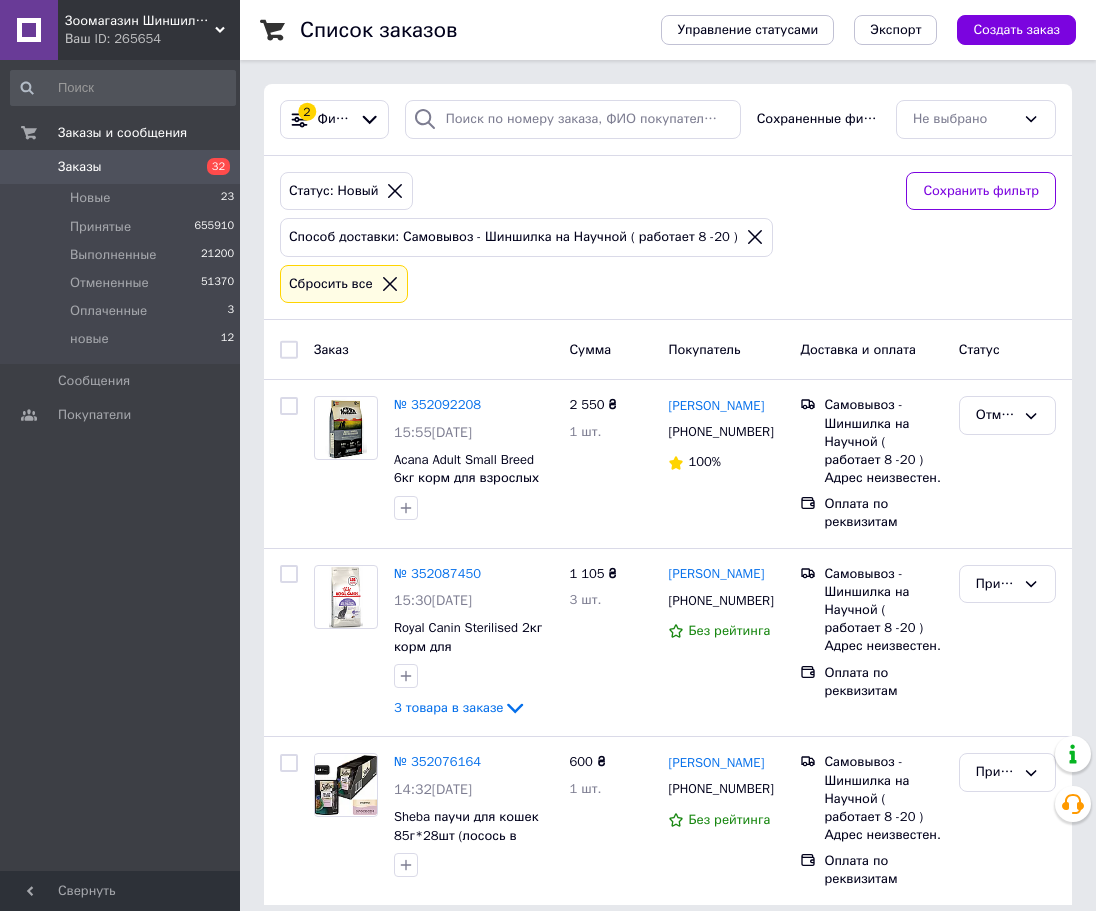 drag, startPoint x: 570, startPoint y: 231, endPoint x: 649, endPoint y: 28, distance: 217.83022 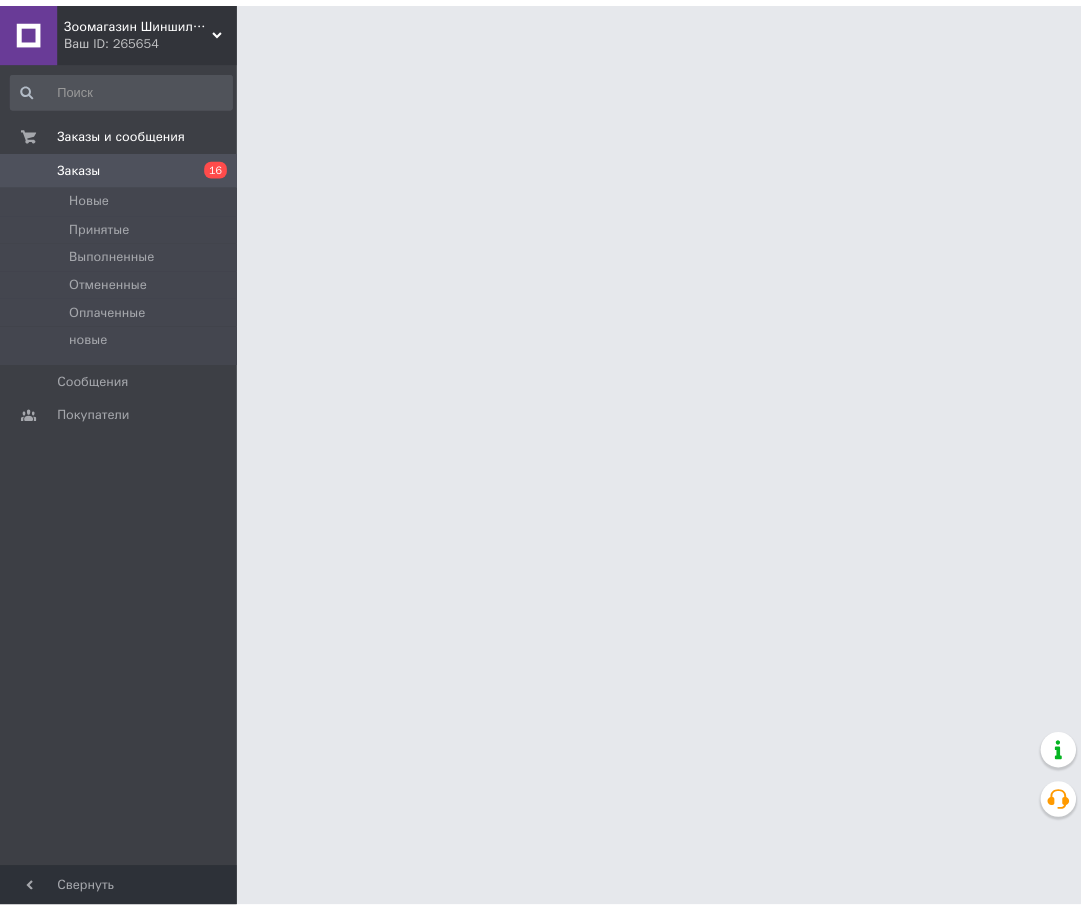 scroll, scrollTop: 0, scrollLeft: 0, axis: both 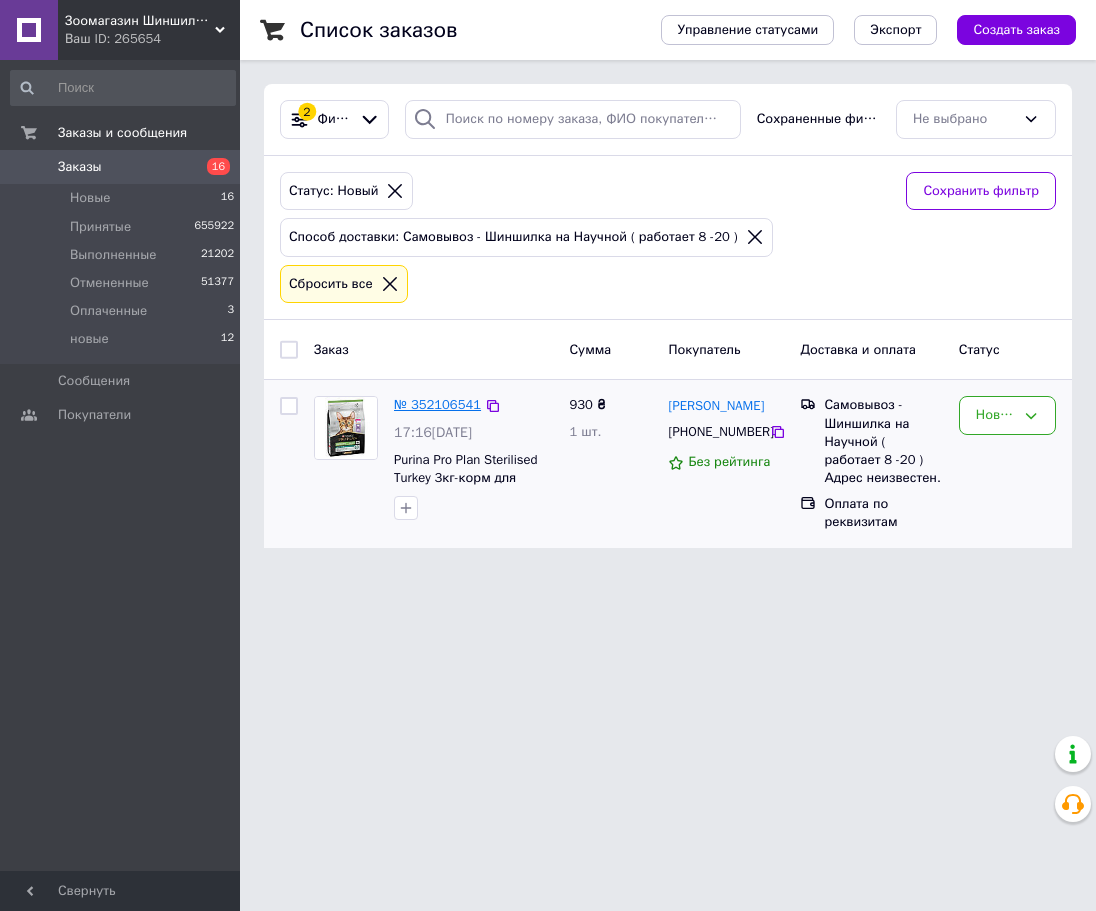click on "№ 352106541" at bounding box center (437, 404) 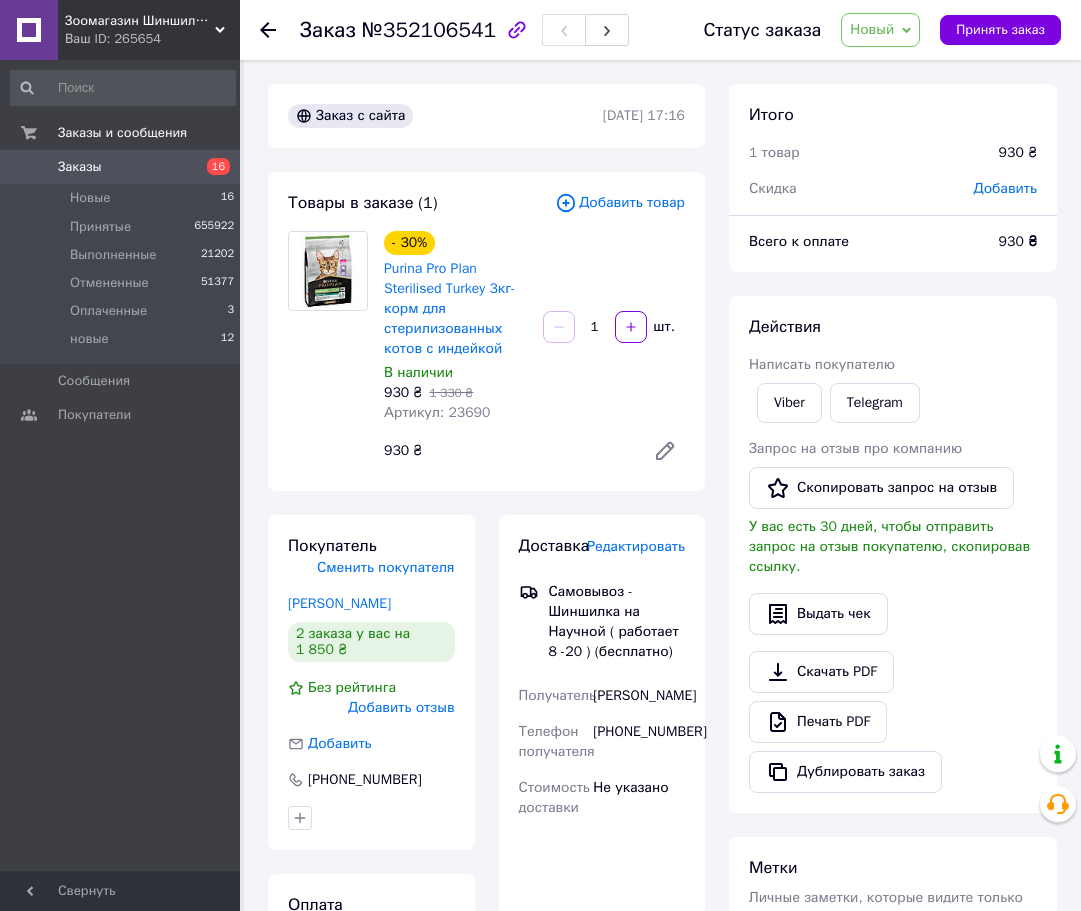 click on "- 30% Purina Pro Plan Sterilised Turkey 3кг-корм  для стерилизованных котов с индейкой В наличии 930 ₴   1 330 ₴ Артикул: 23690 1   шт. 930 ₴" at bounding box center [534, 351] 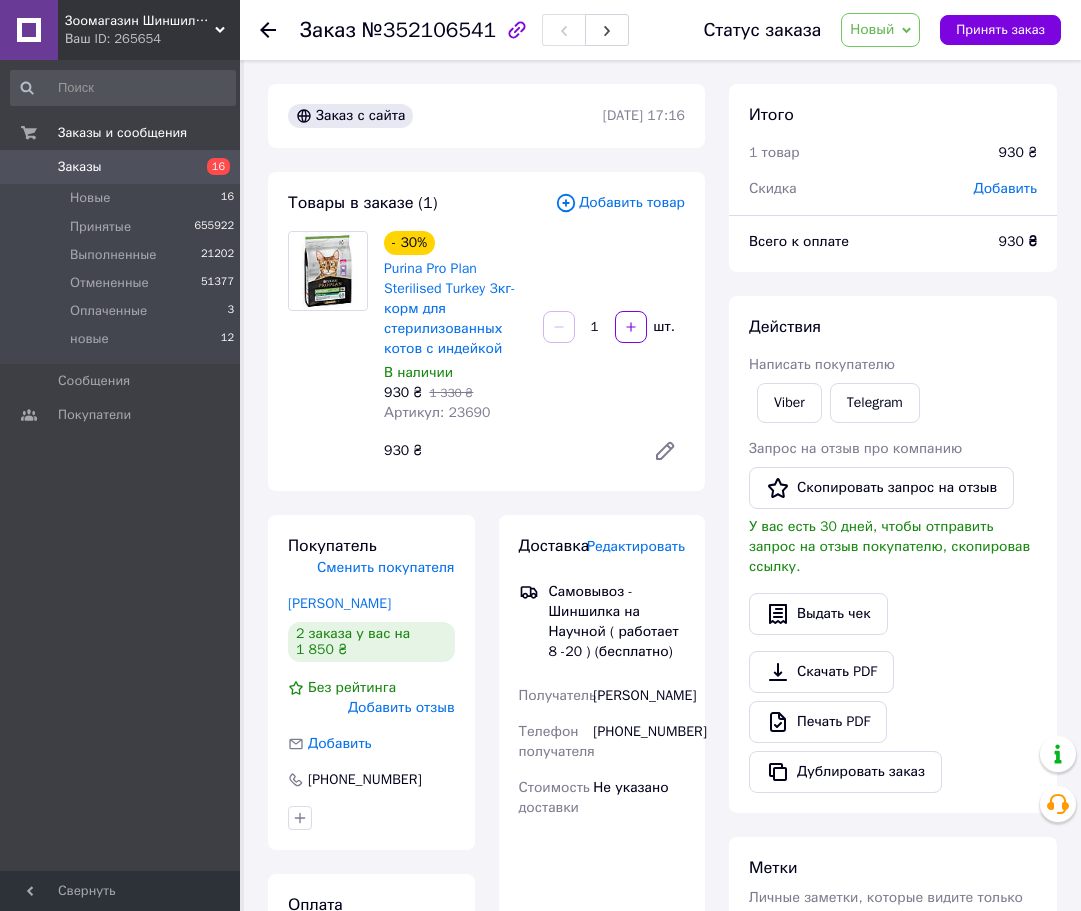 click on "- 30% Purina Pro Plan Sterilised Turkey 3кг-корм  для стерилизованных котов с индейкой В наличии 930 ₴   1 330 ₴ Артикул: 23690 1   шт. 930 ₴" at bounding box center [534, 351] 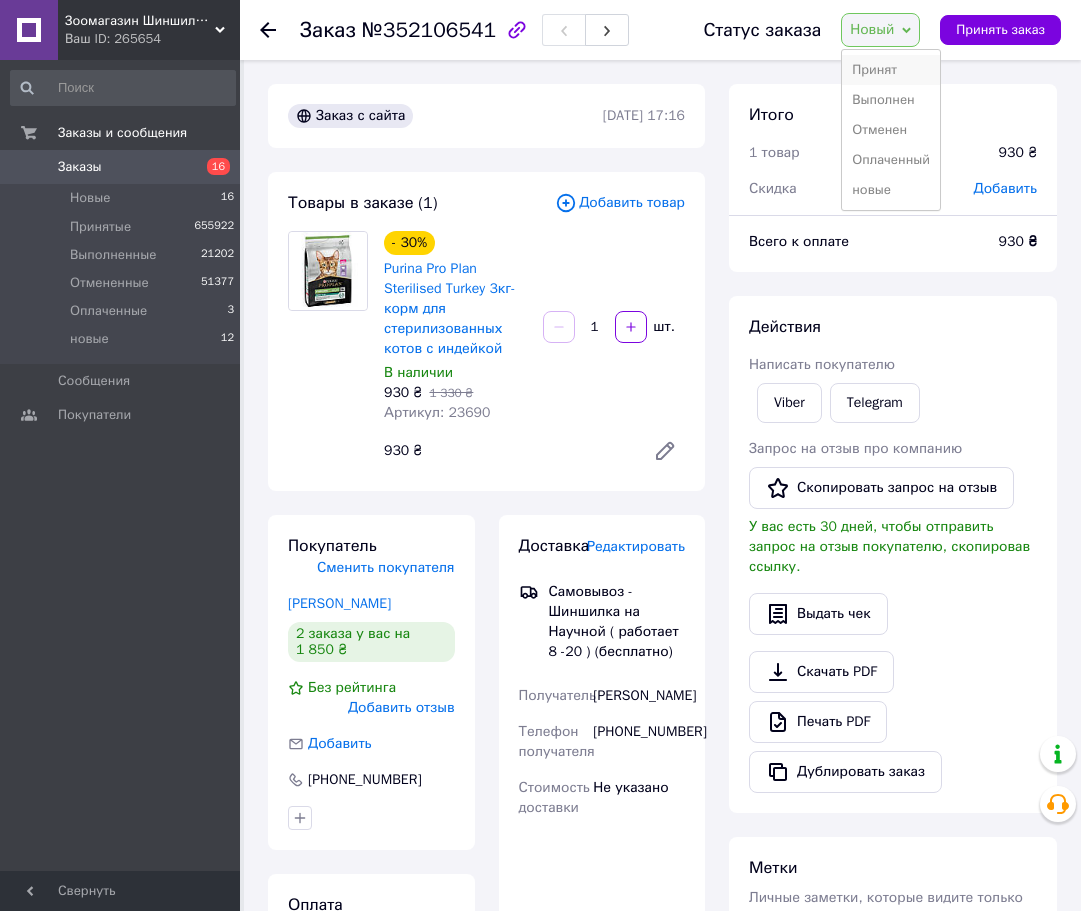 click on "Принят" at bounding box center (891, 70) 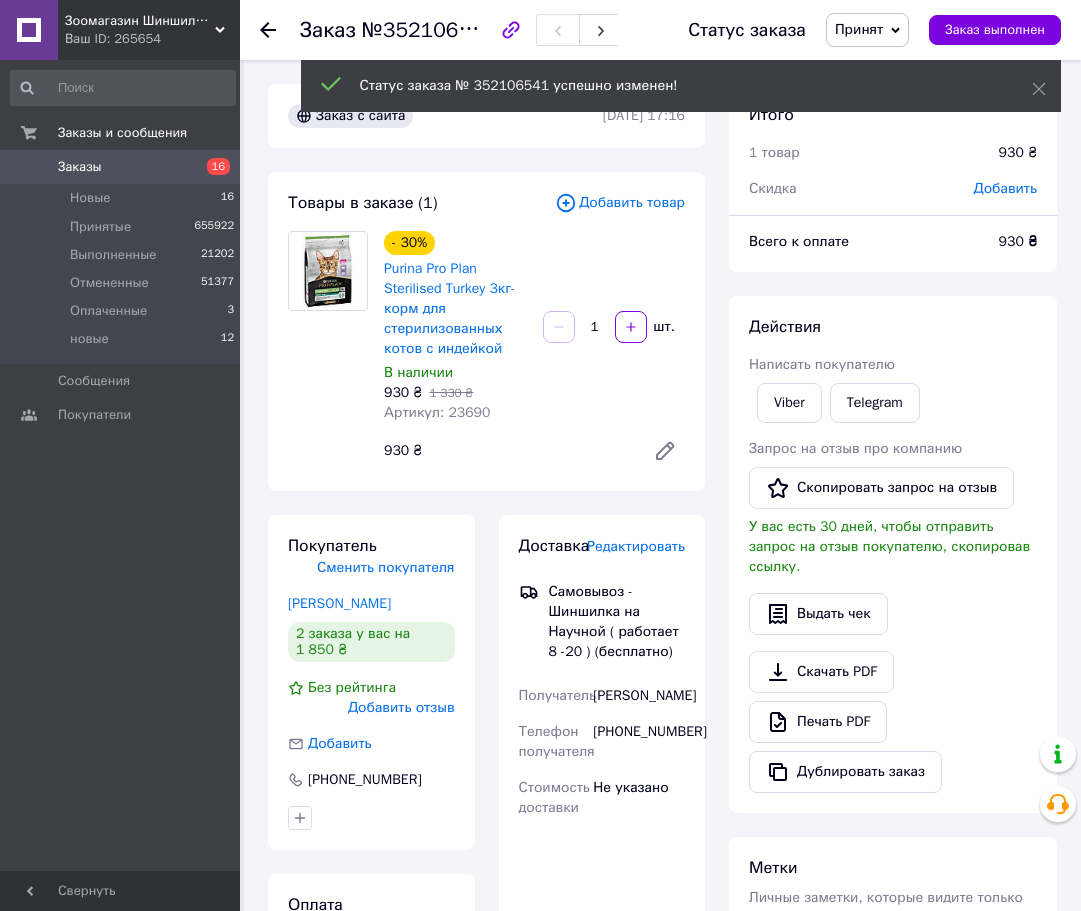 click on "- 30% Purina Pro Plan Sterilised Turkey 3кг-корм  для стерилизованных котов с индейкой В наличии 930 ₴   1 330 ₴ Артикул: 23690 1   шт. 930 ₴" at bounding box center (534, 351) 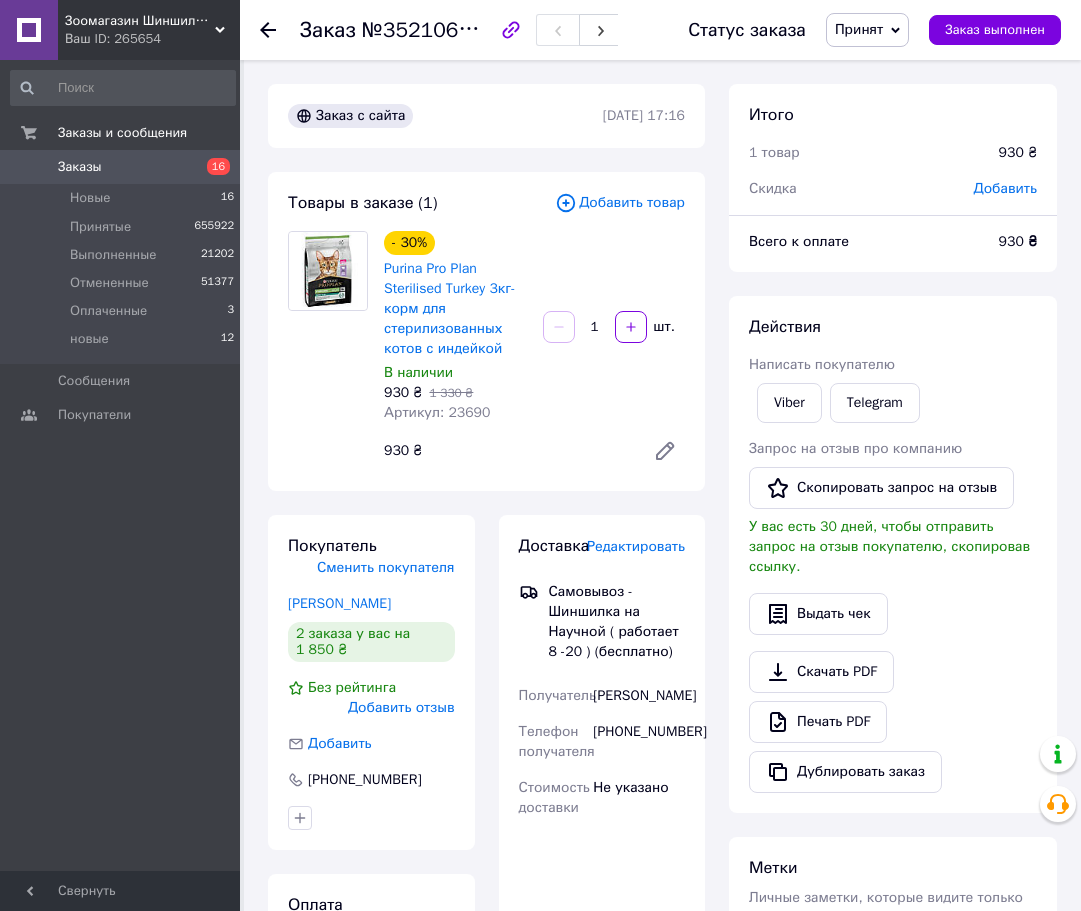 click on "- 30% Purina Pro Plan Sterilised Turkey 3кг-корм  для стерилизованных котов с индейкой В наличии 930 ₴   1 330 ₴ Артикул: 23690 1   шт. 930 ₴" at bounding box center [534, 351] 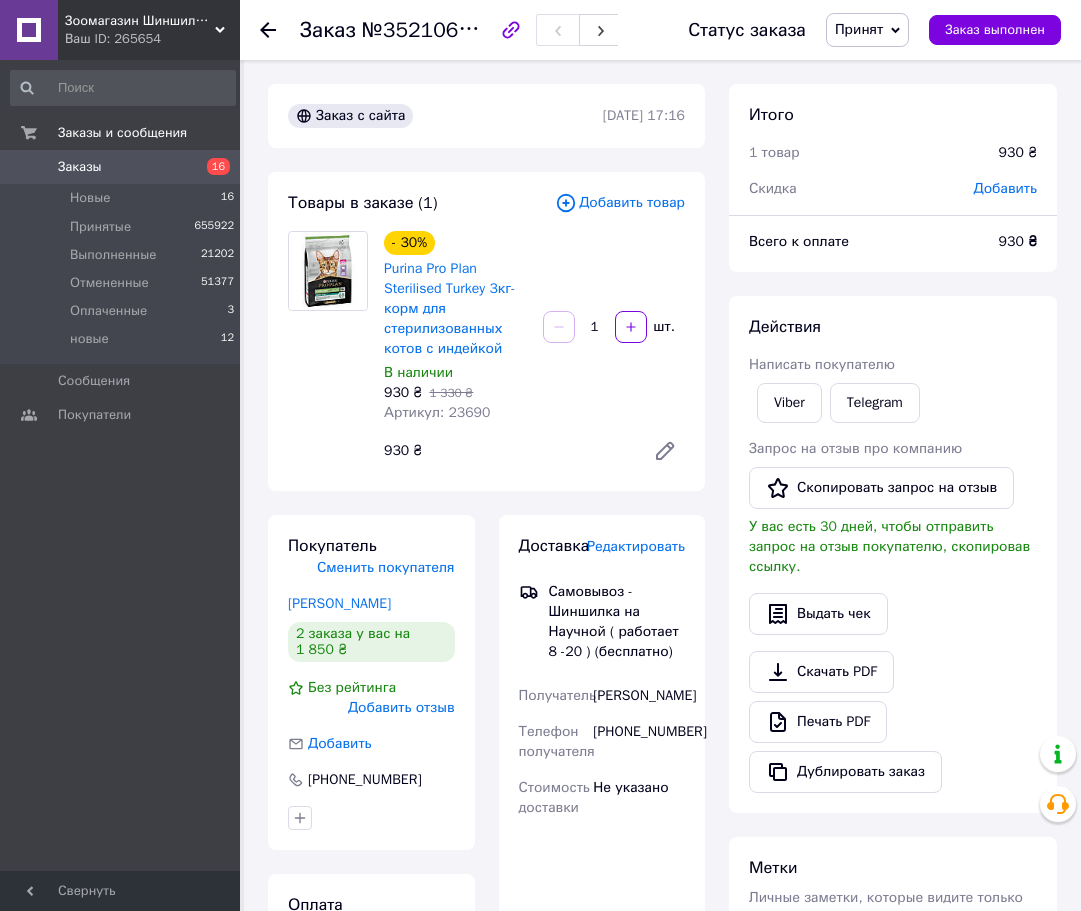 click 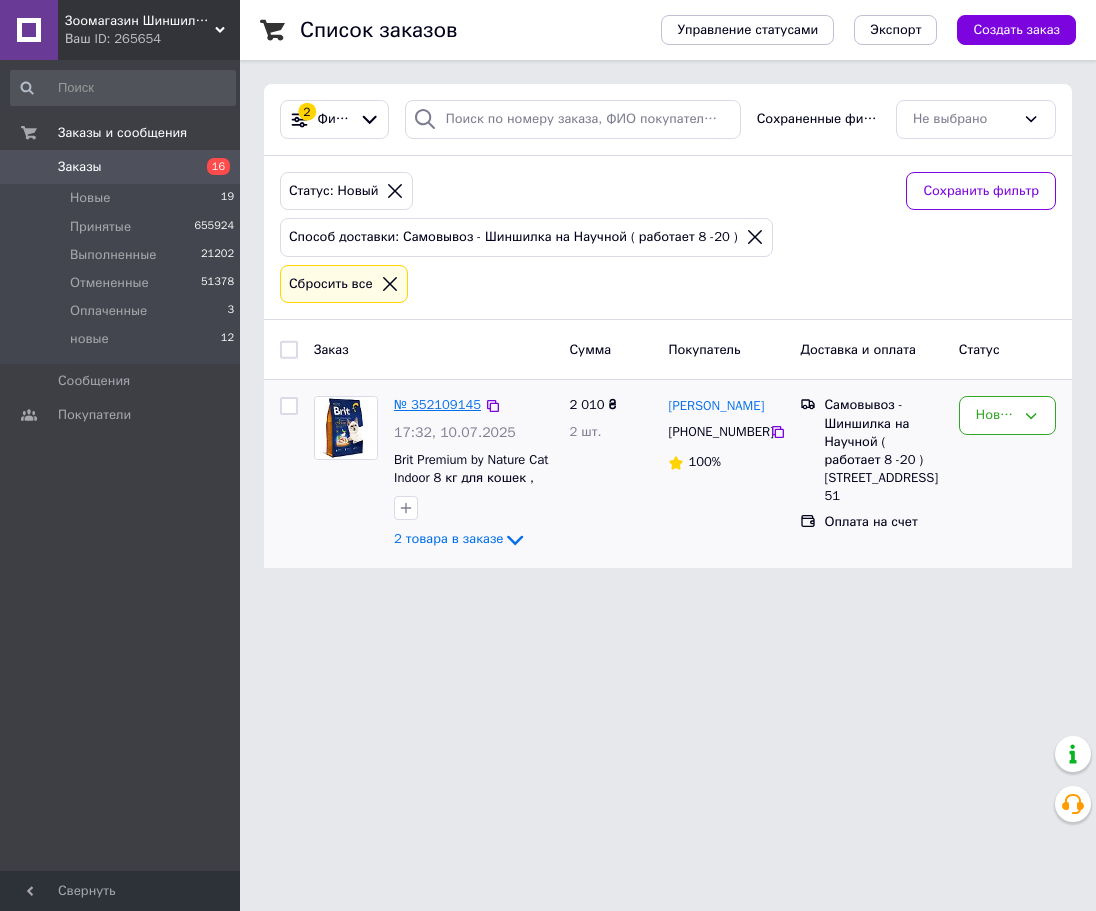 click on "№ 352109145" at bounding box center [437, 404] 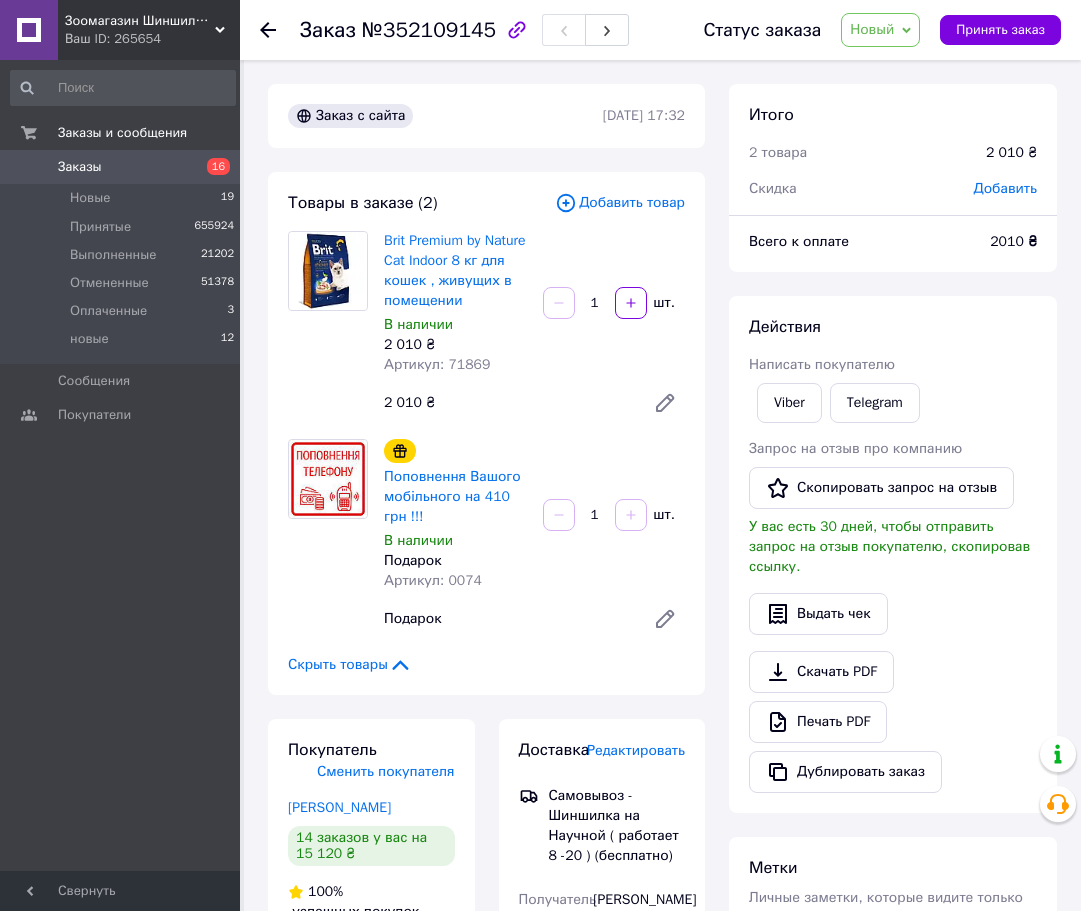 click on "Подарок" at bounding box center [506, 619] 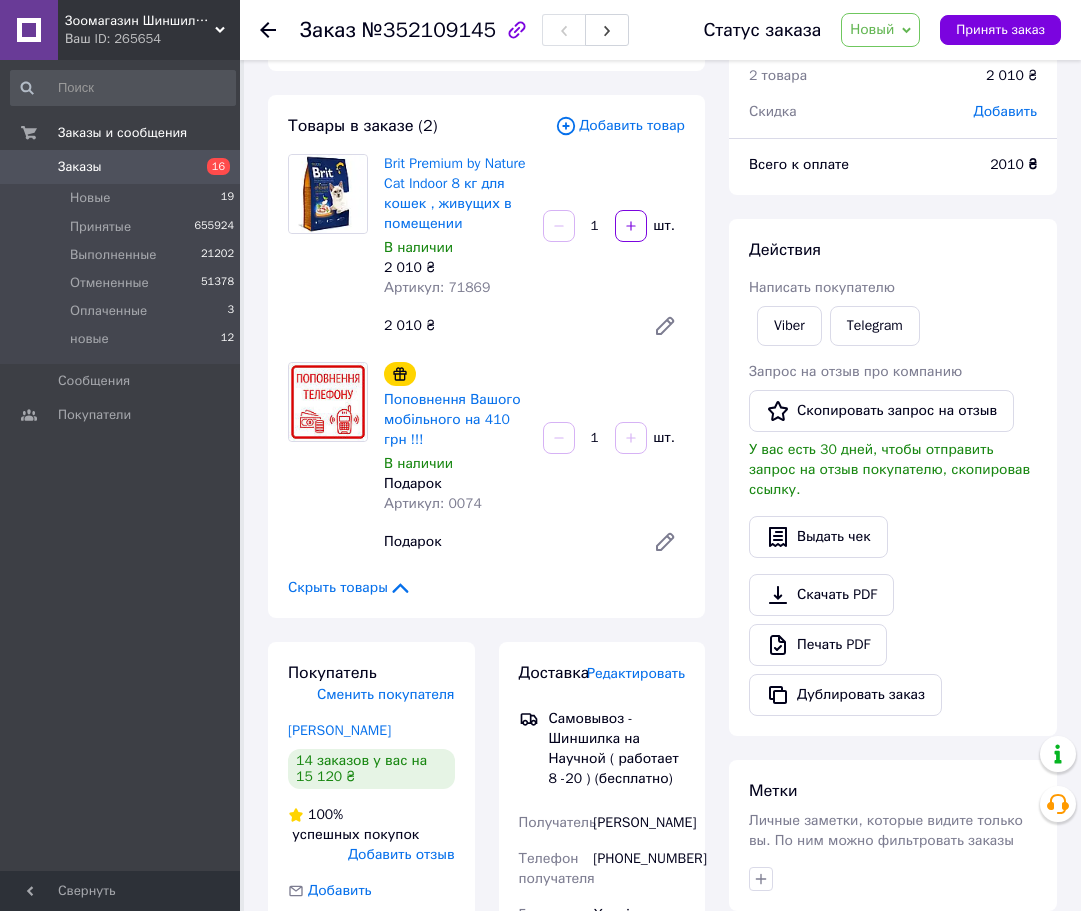 scroll, scrollTop: 200, scrollLeft: 0, axis: vertical 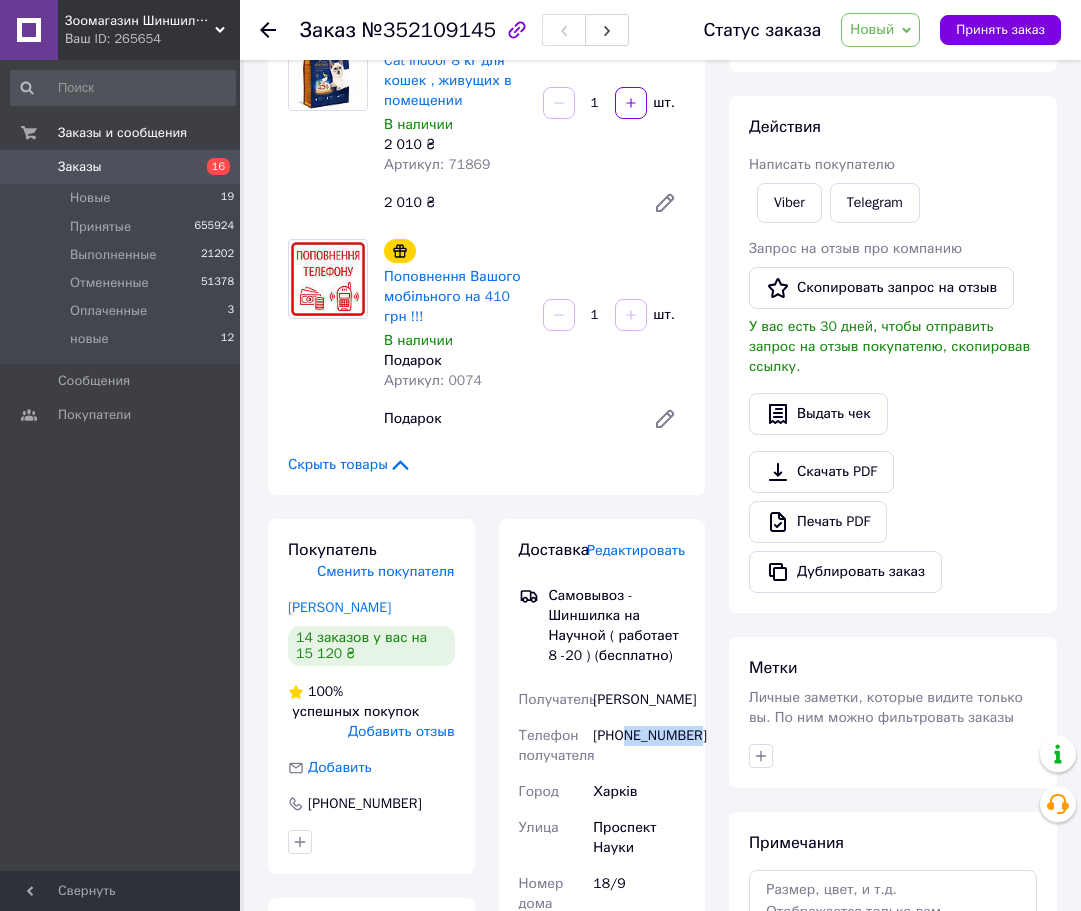drag, startPoint x: 626, startPoint y: 759, endPoint x: 697, endPoint y: 751, distance: 71.44928 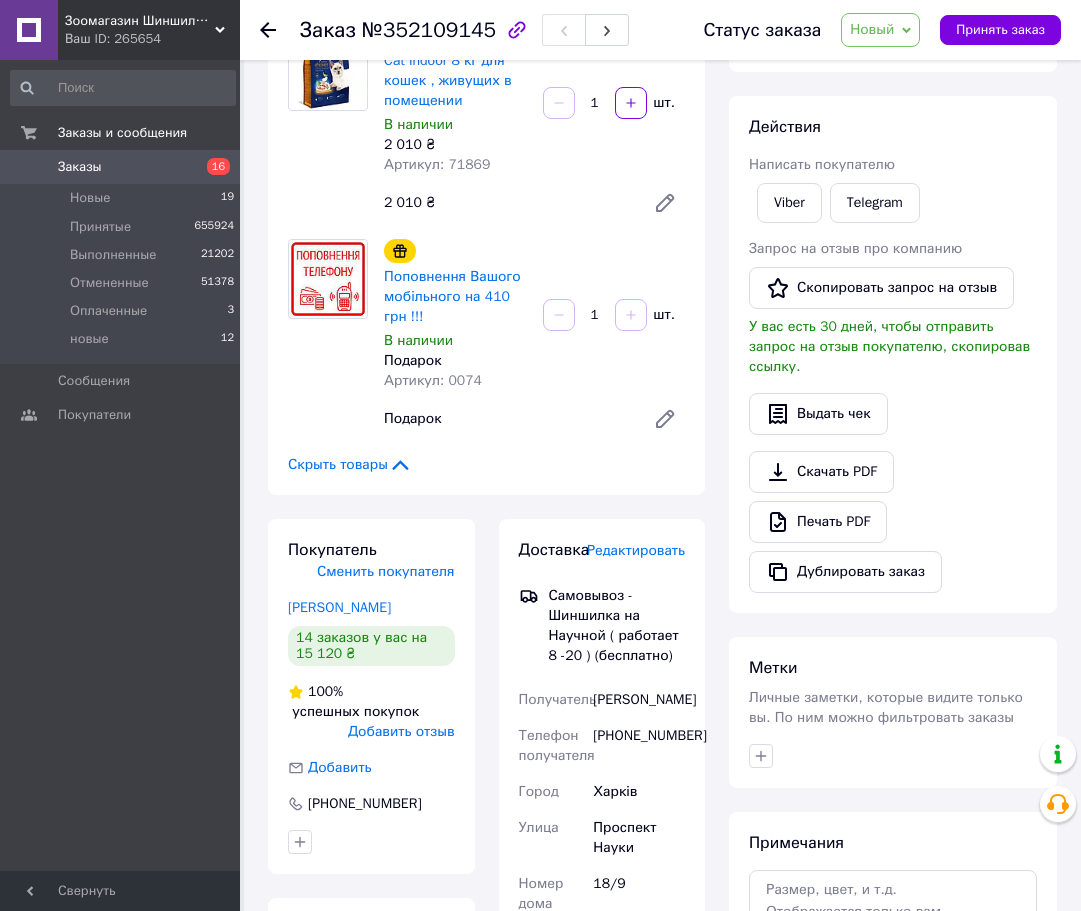 click on "Товары в заказе (2) Добавить товар Brit Premium by Nature Cat Indoor 8 кг для кошек , живущих в помещении В наличии 2 010 ₴ Артикул: 71869 1   шт. 2 010 ₴ Поповнення Вашого мобільного на 410 грн !!! В наличии Подарок Артикул: 0074 1   шт. Подарок Скрыть товары" at bounding box center [486, 233] 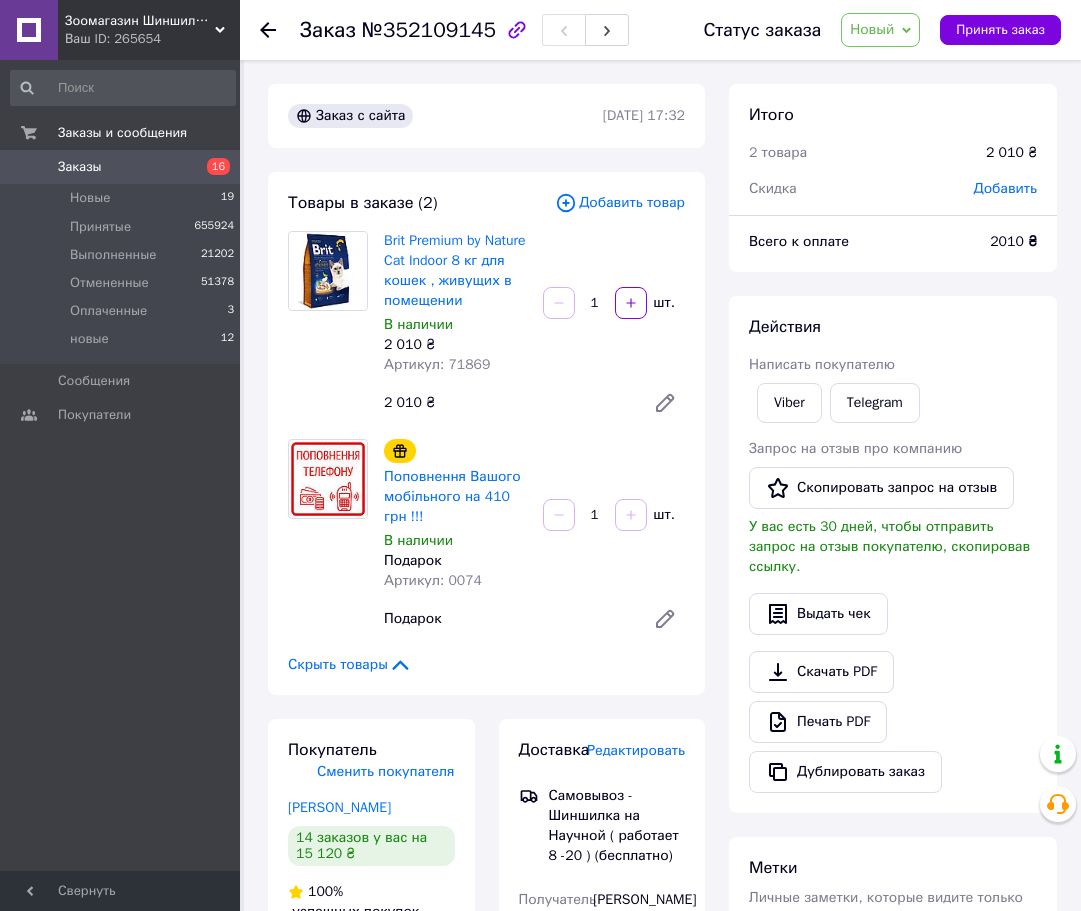 scroll, scrollTop: 100, scrollLeft: 0, axis: vertical 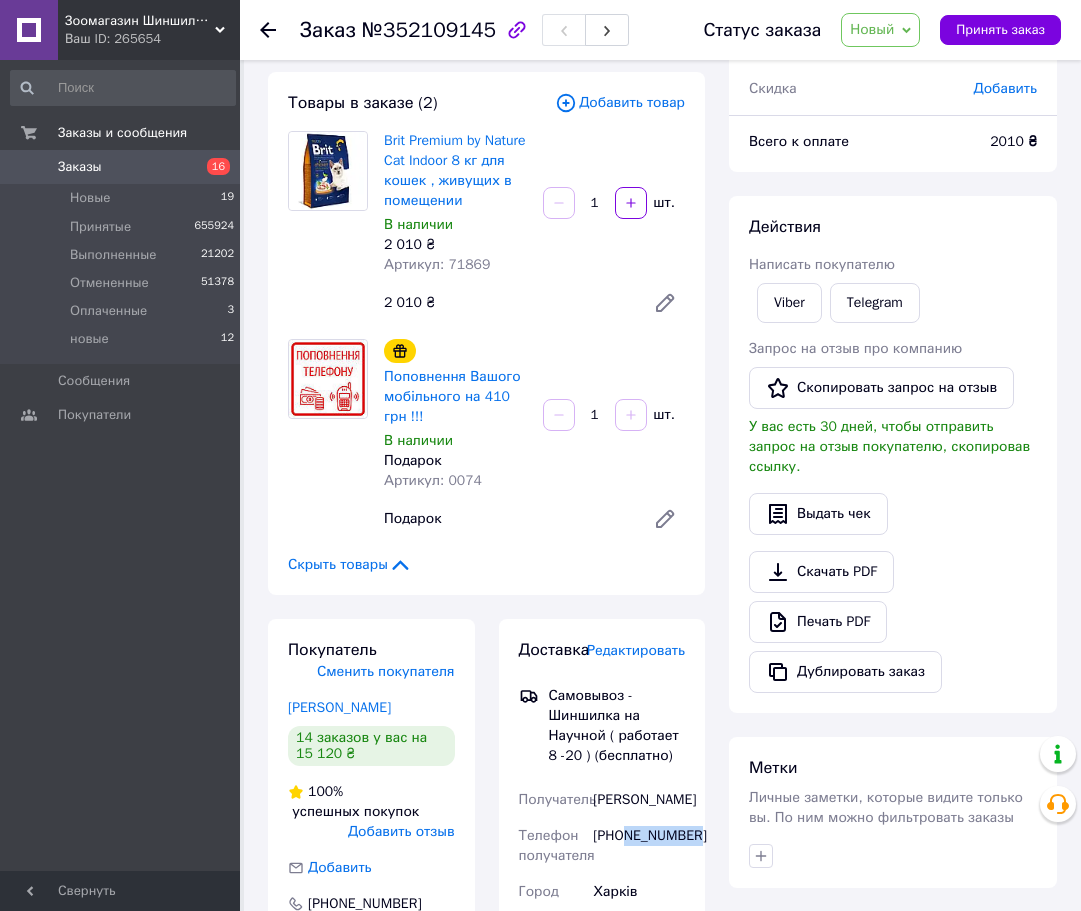 drag, startPoint x: 626, startPoint y: 856, endPoint x: 701, endPoint y: 853, distance: 75.059975 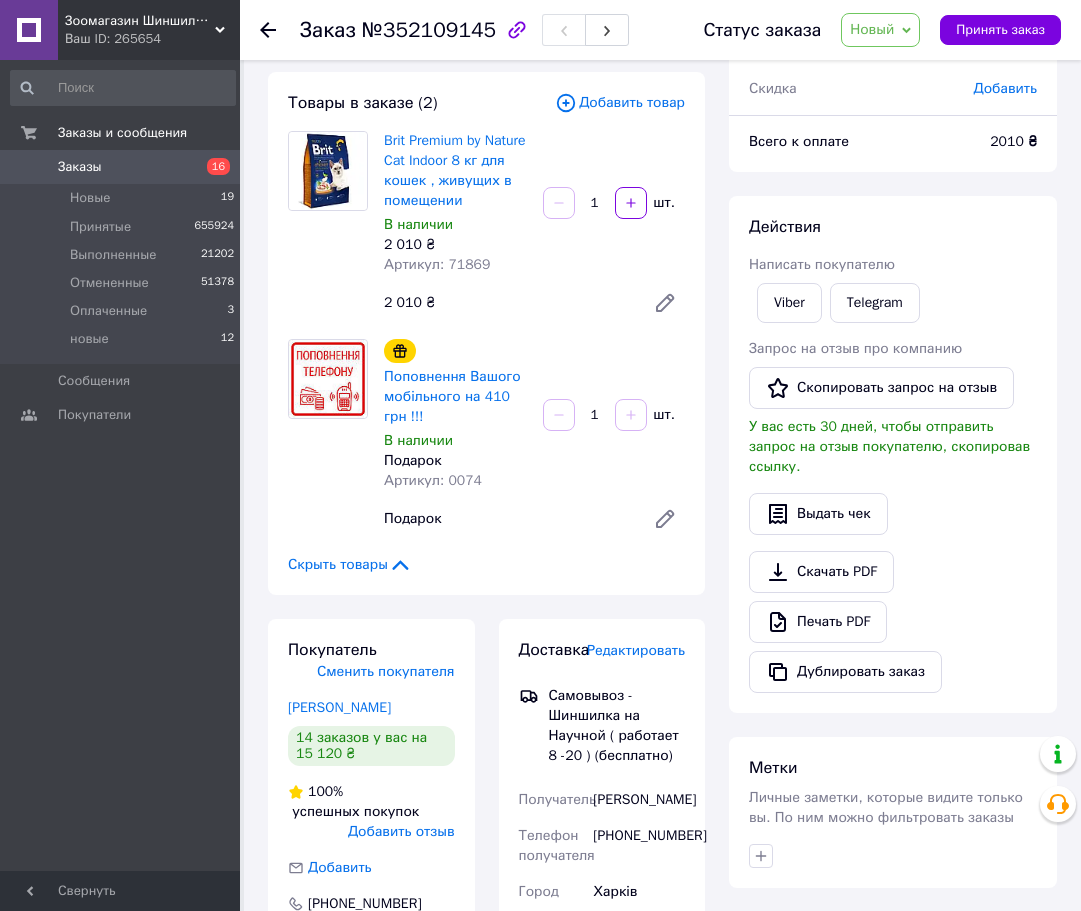 click on "Поповнення Вашого мобільного на 410 грн !!! В наличии Подарок Артикул: 0074 1   шт. Подарок" at bounding box center (534, 439) 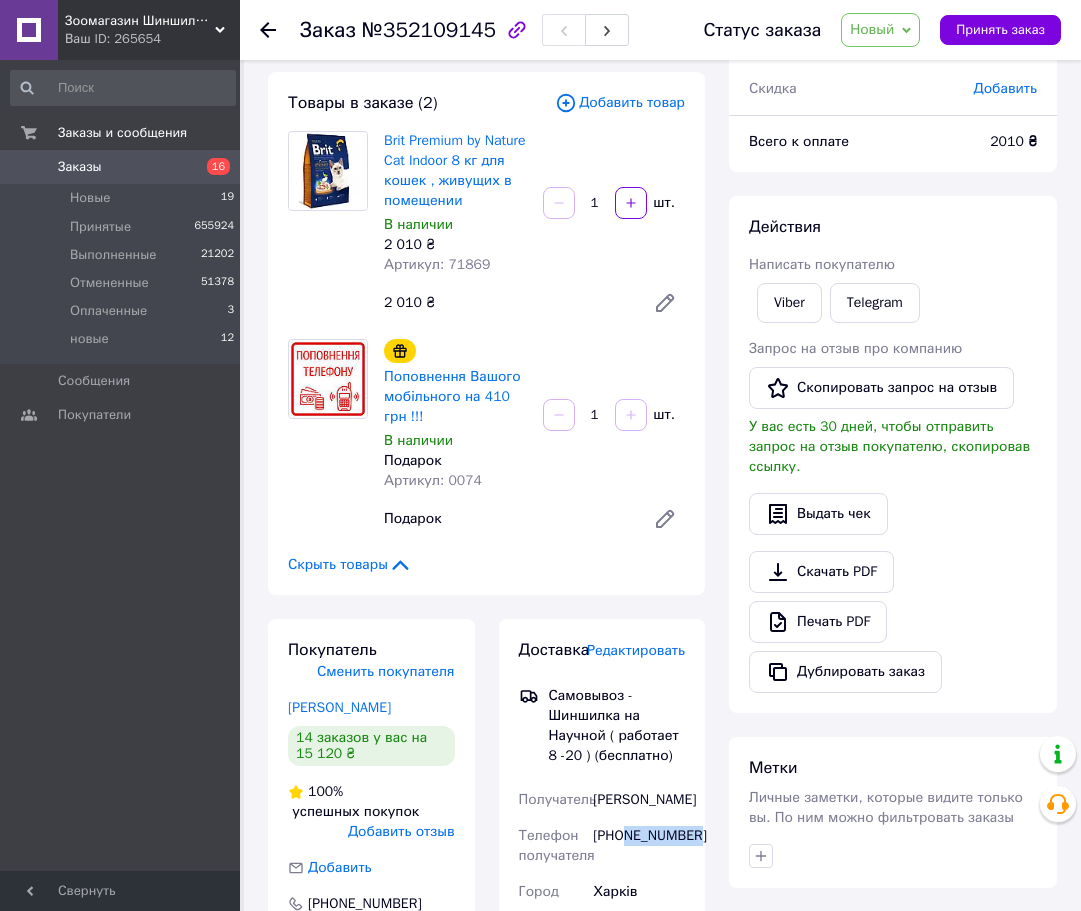 drag, startPoint x: 627, startPoint y: 854, endPoint x: 707, endPoint y: 849, distance: 80.1561 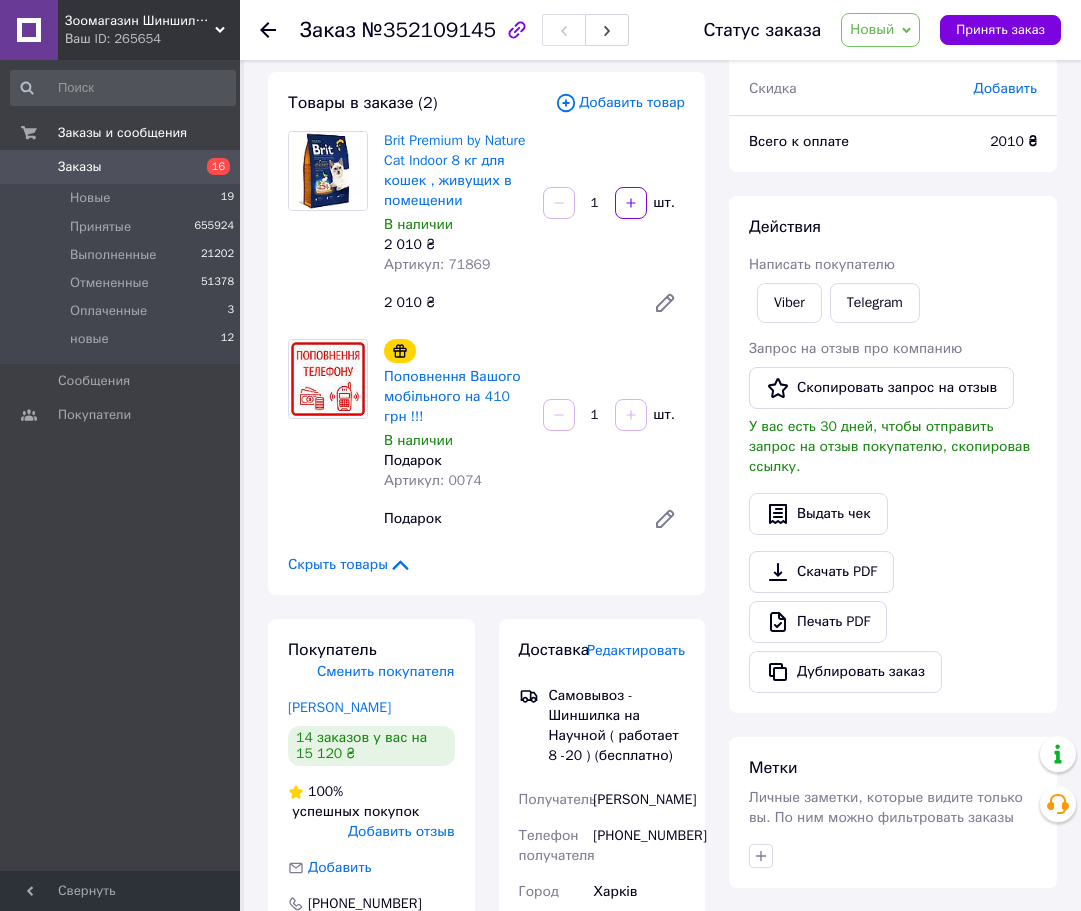 click on "Подарок" at bounding box center [506, 519] 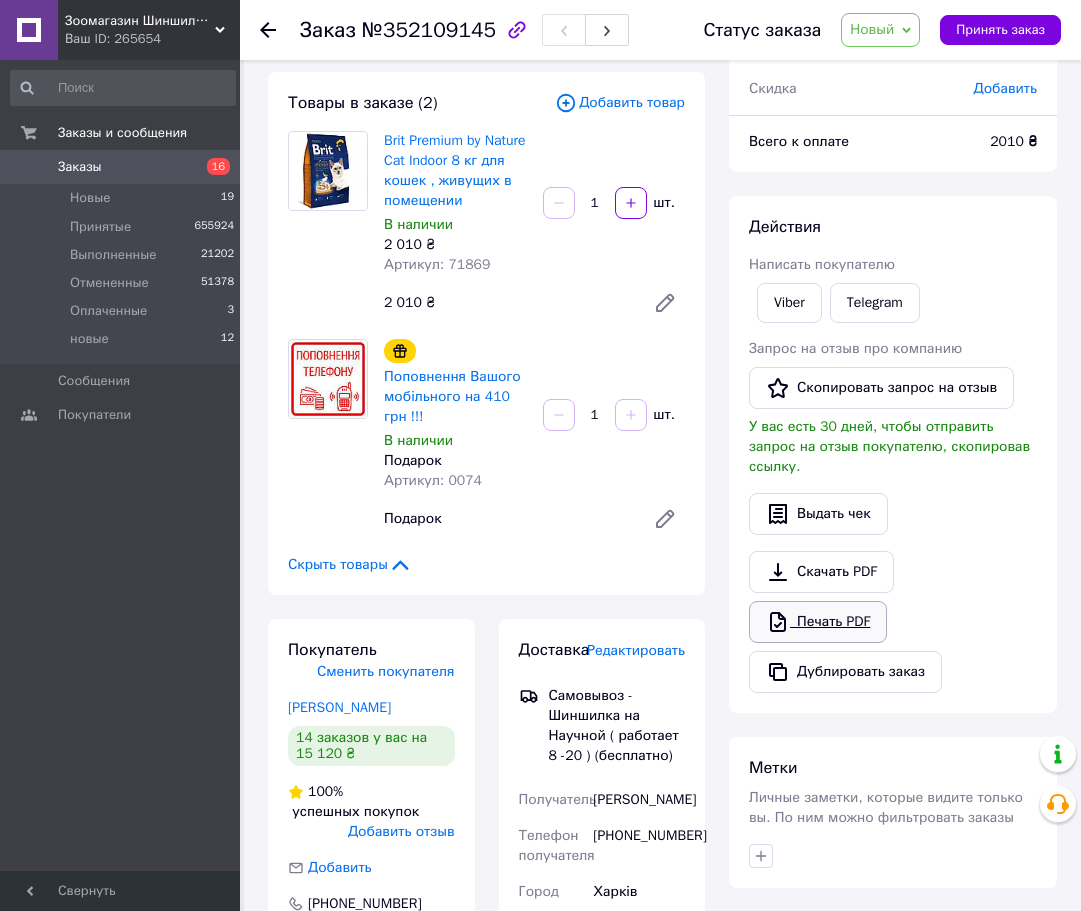 click on "Печать PDF" at bounding box center [818, 622] 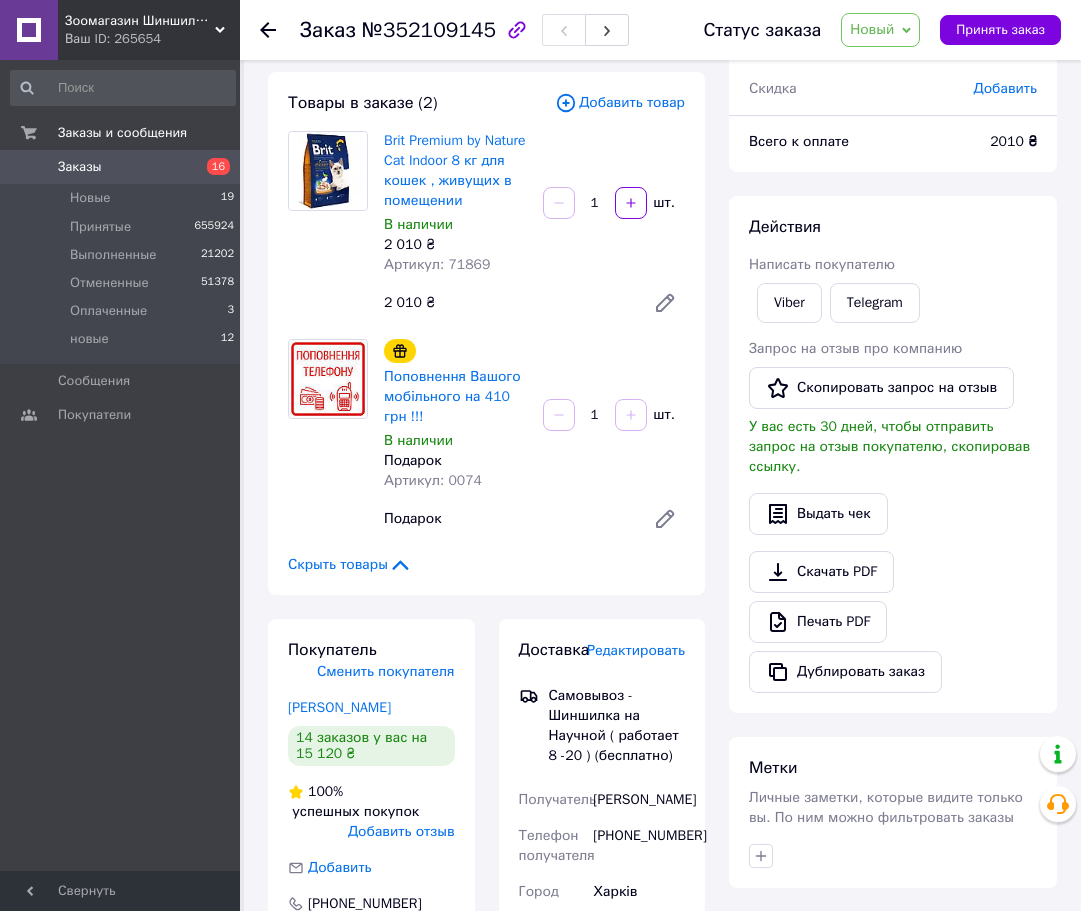 click on "Новый" at bounding box center (872, 29) 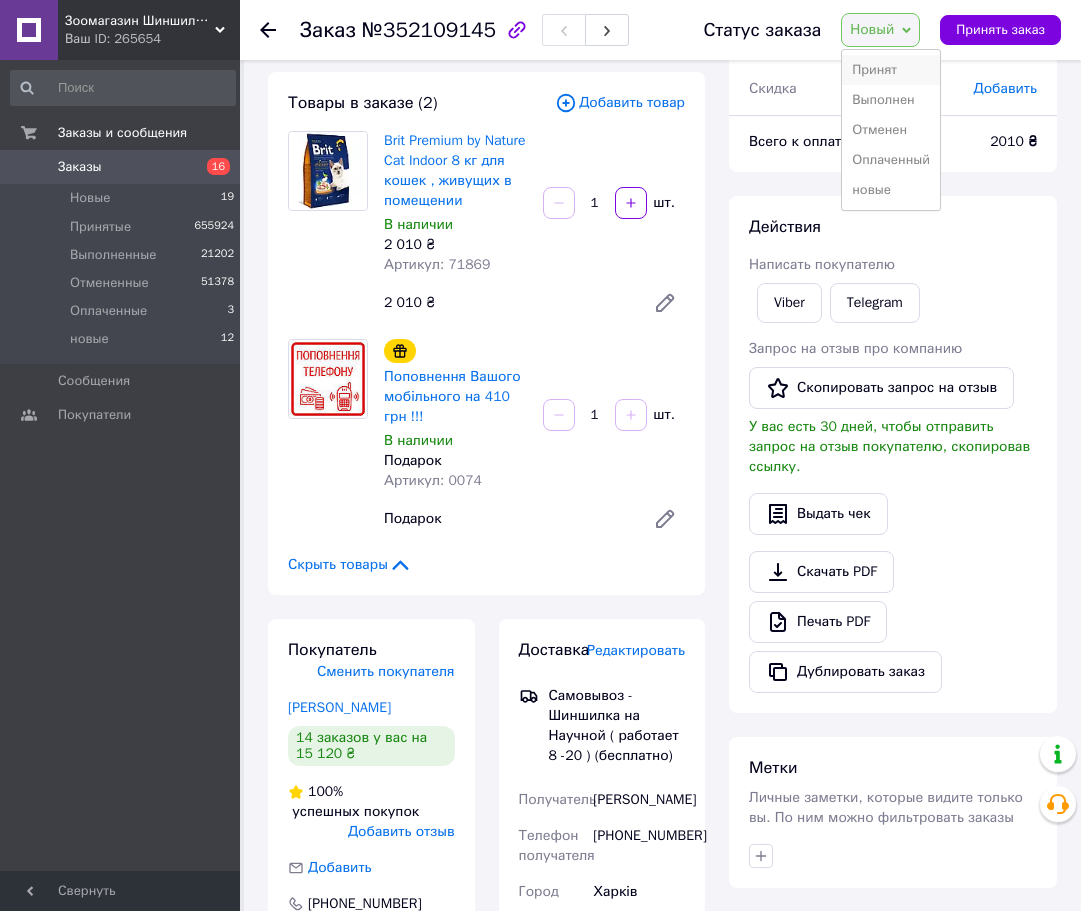 click on "Принят" at bounding box center [891, 70] 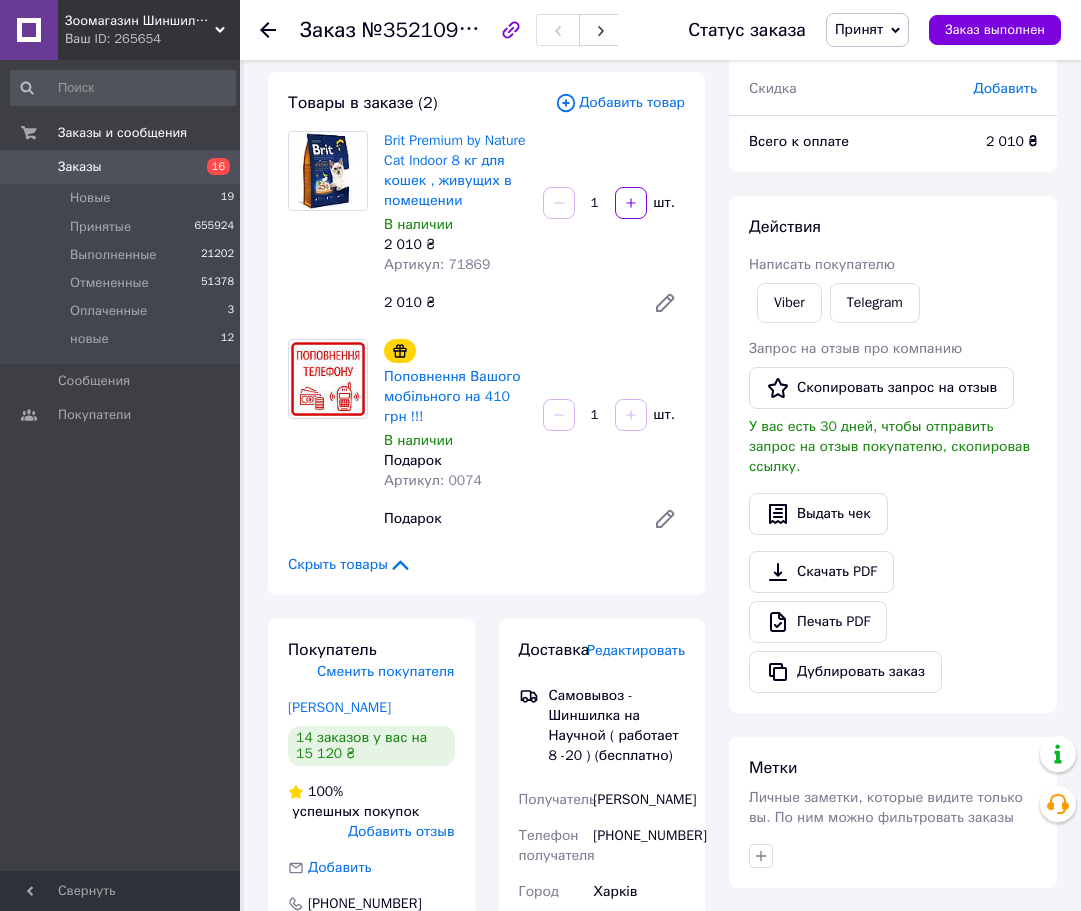 click on "Скрыть товары" at bounding box center [486, 565] 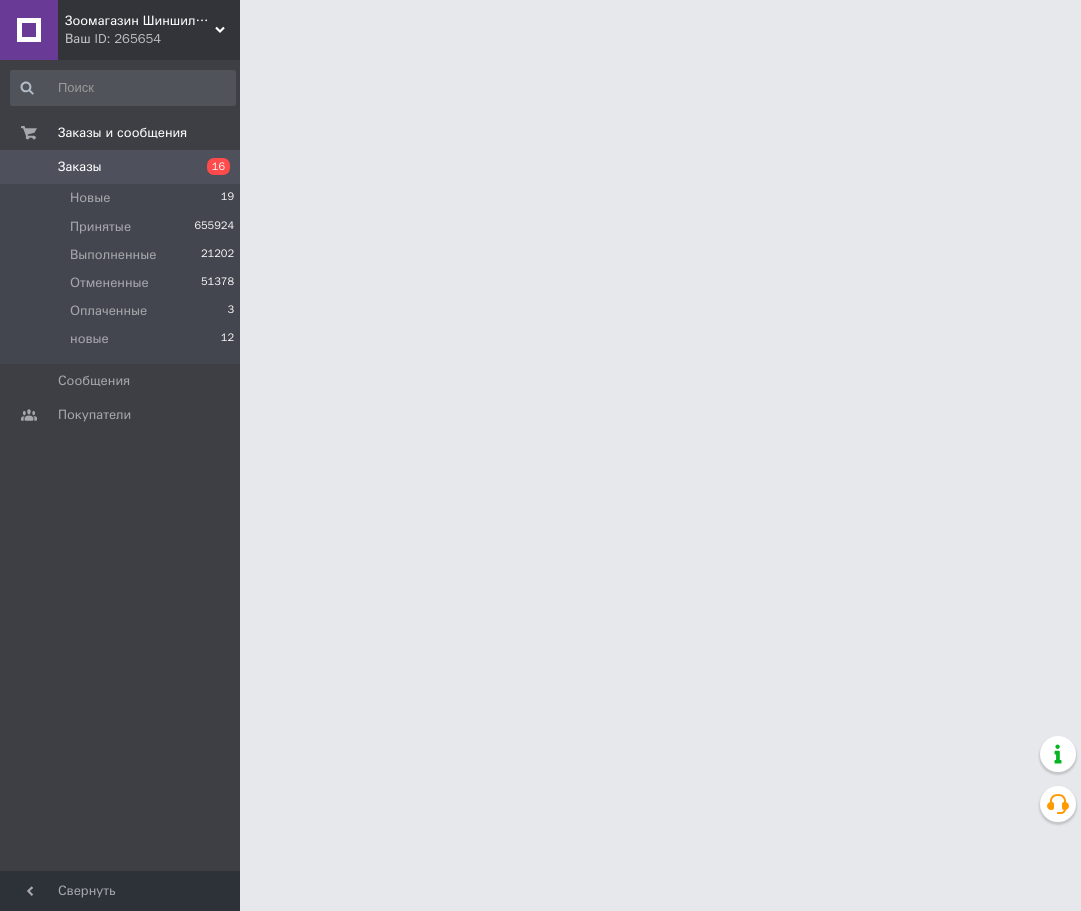 scroll, scrollTop: 0, scrollLeft: 0, axis: both 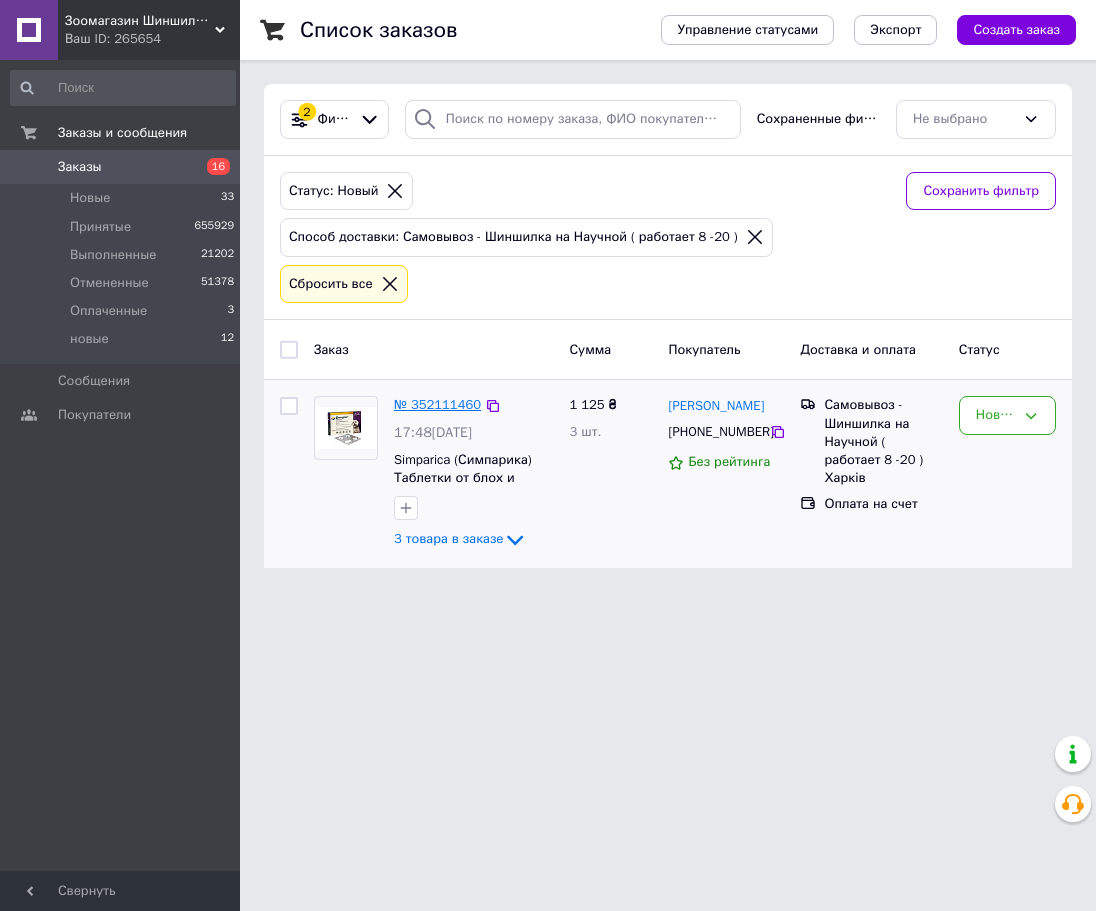 click on "№ 352111460" at bounding box center (437, 404) 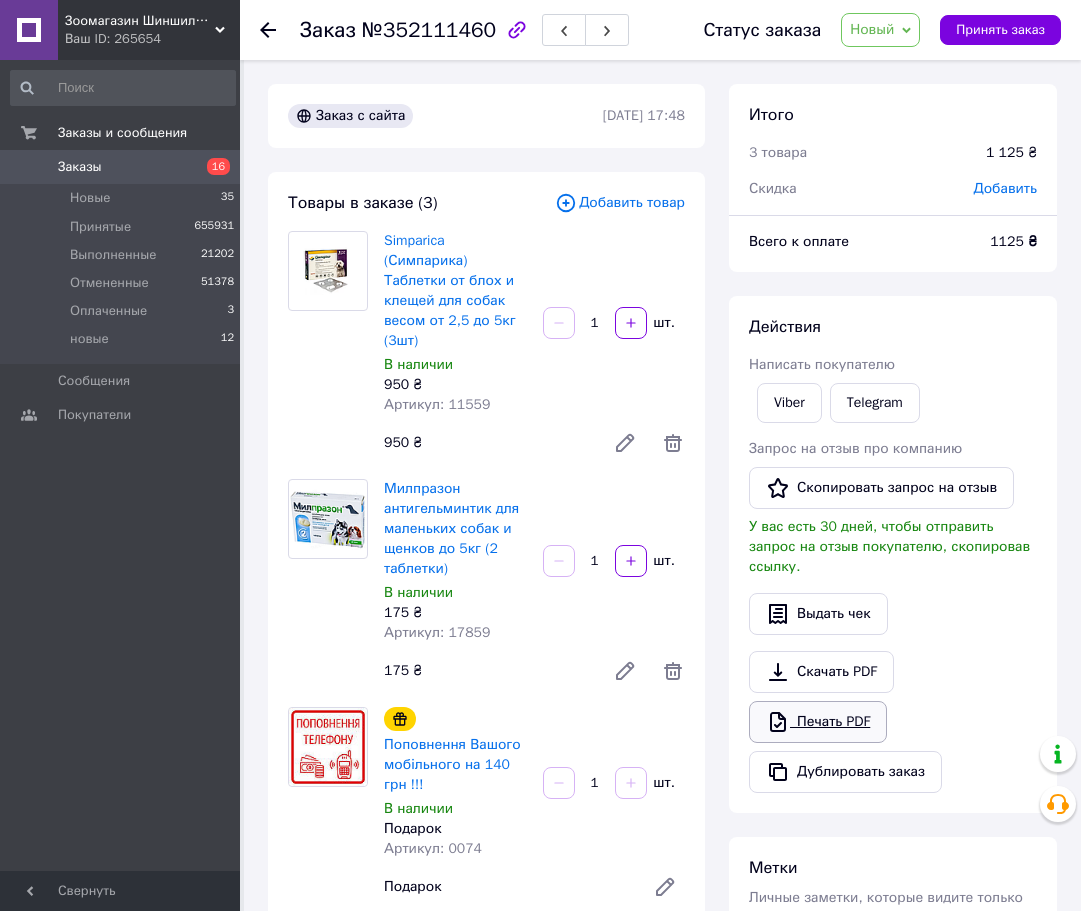 click on "Печать PDF" at bounding box center (818, 722) 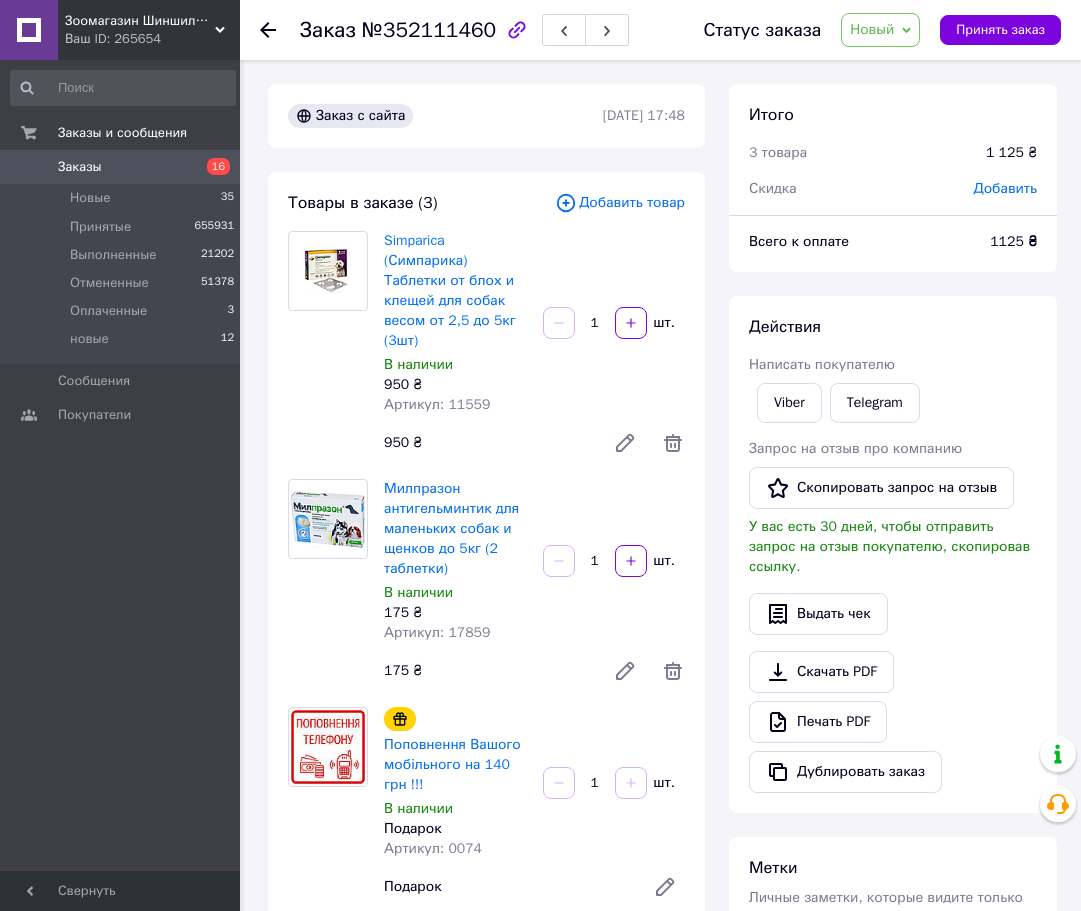 click on "Новый" at bounding box center (872, 29) 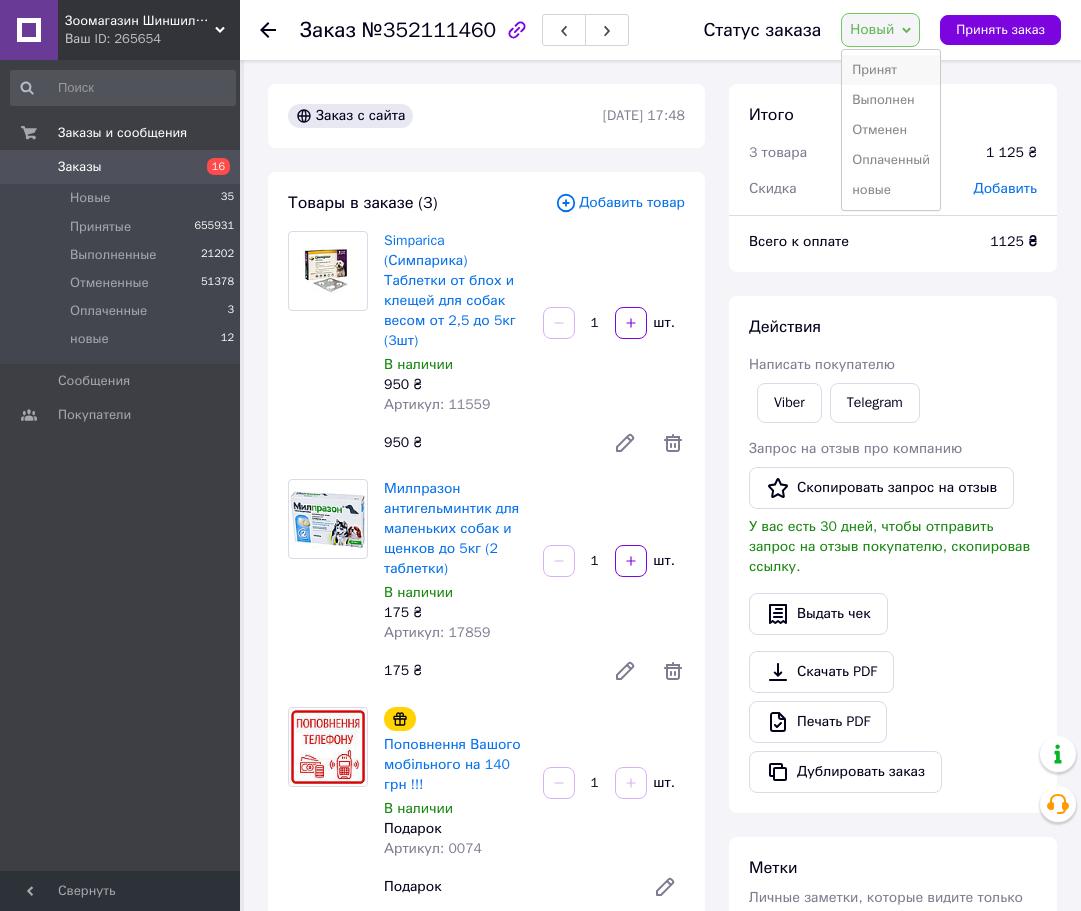 click on "Принят" at bounding box center (891, 70) 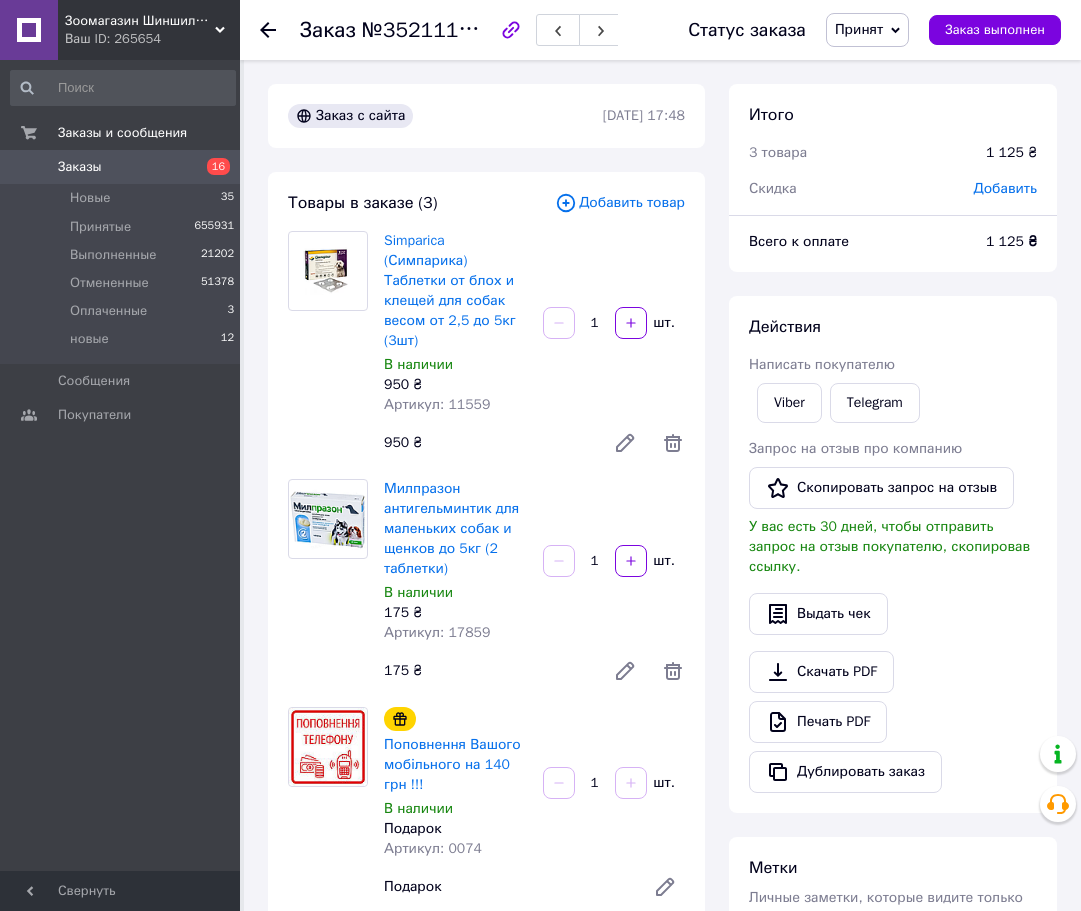 click on "Simparica (Симпарика) Таблетки от блох и клещей для собак весом от 2,5 до 5кг (3шт) В наличии 950 ₴ Артикул: 11559 1   шт. 950 ₴" at bounding box center (534, 347) 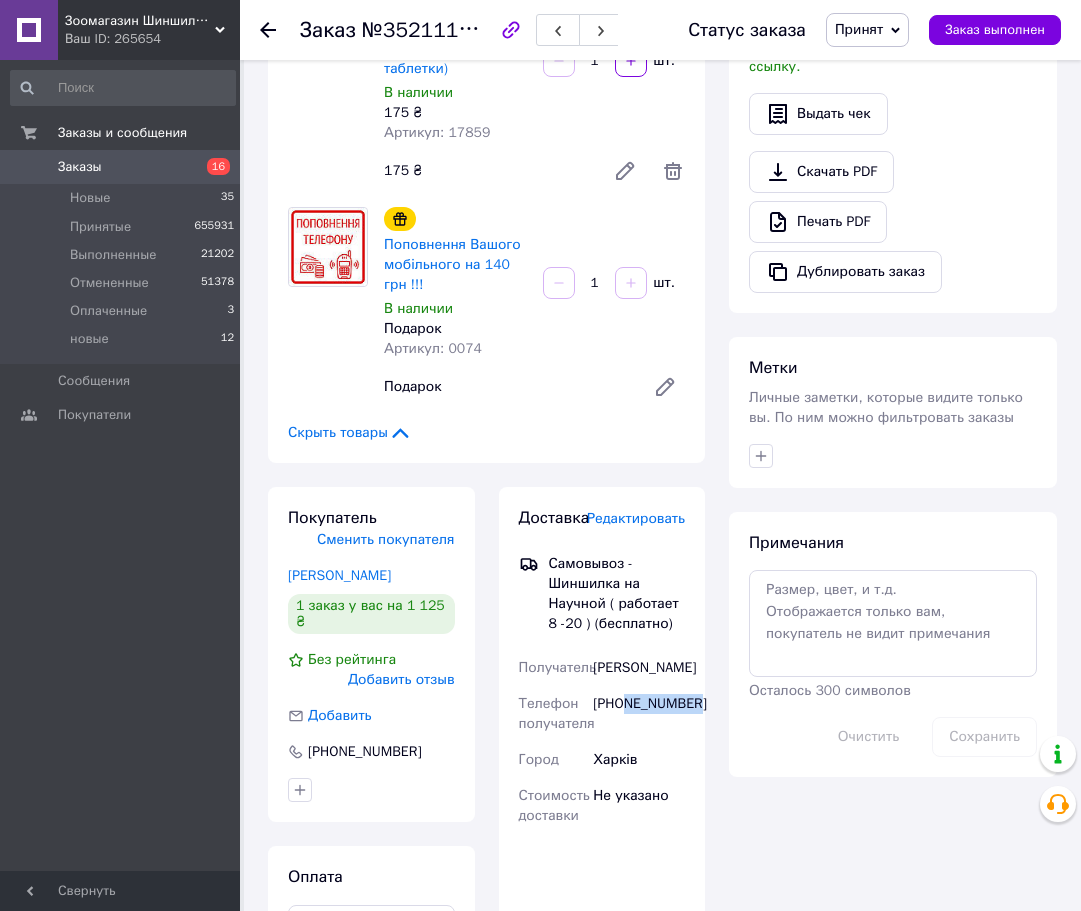 drag, startPoint x: 626, startPoint y: 702, endPoint x: 712, endPoint y: 702, distance: 86 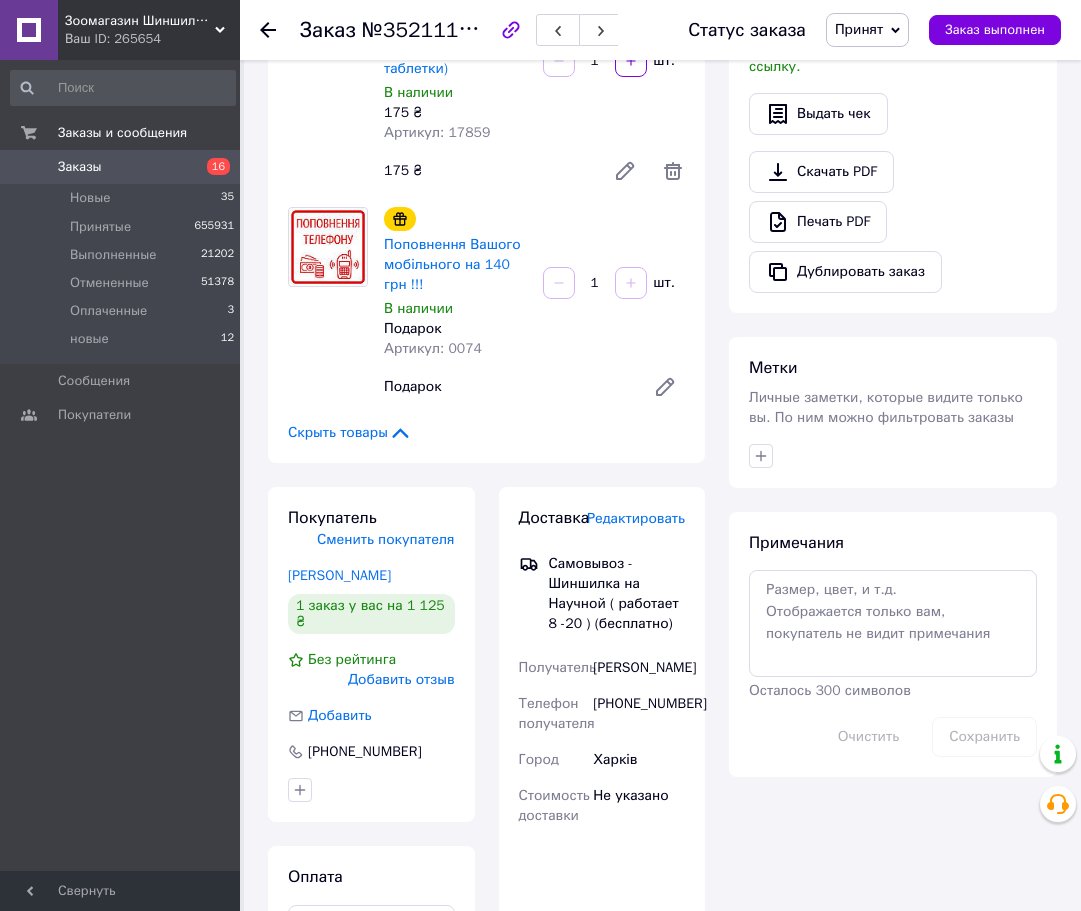 click on "Подарок" at bounding box center [506, 387] 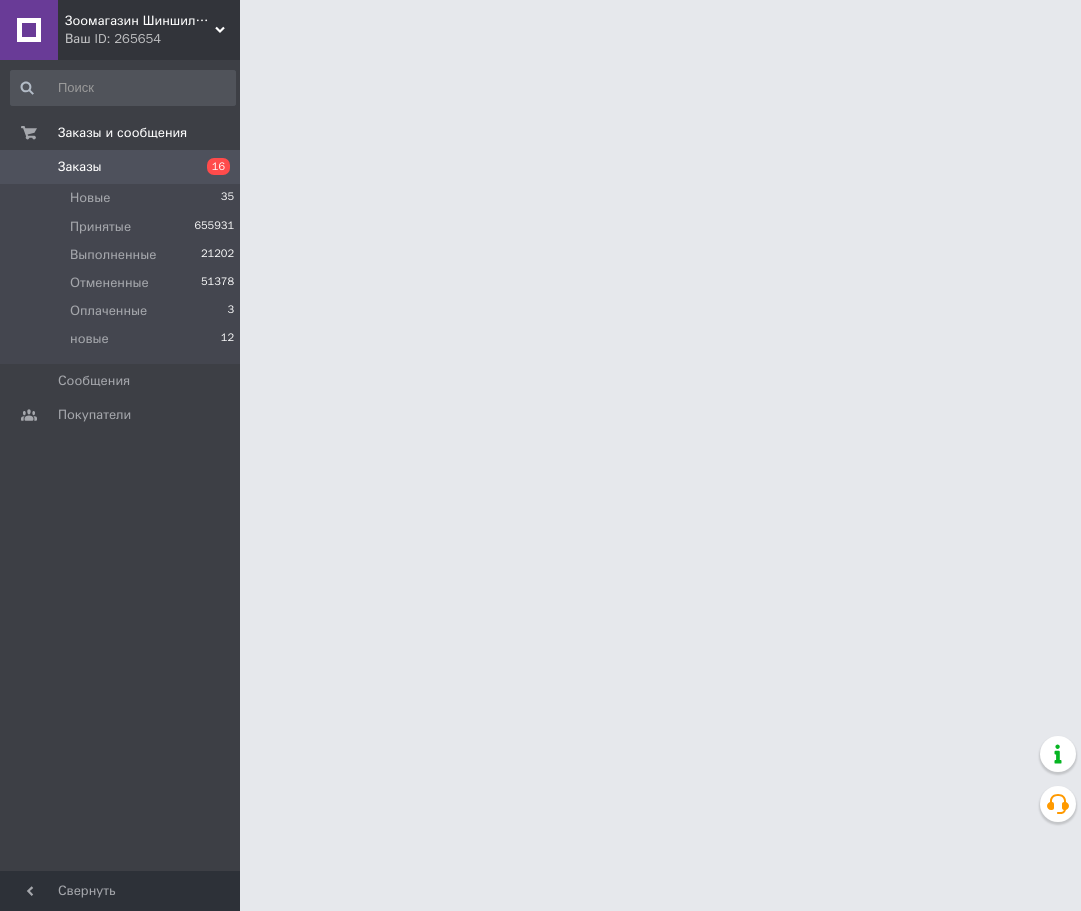 scroll, scrollTop: 0, scrollLeft: 0, axis: both 